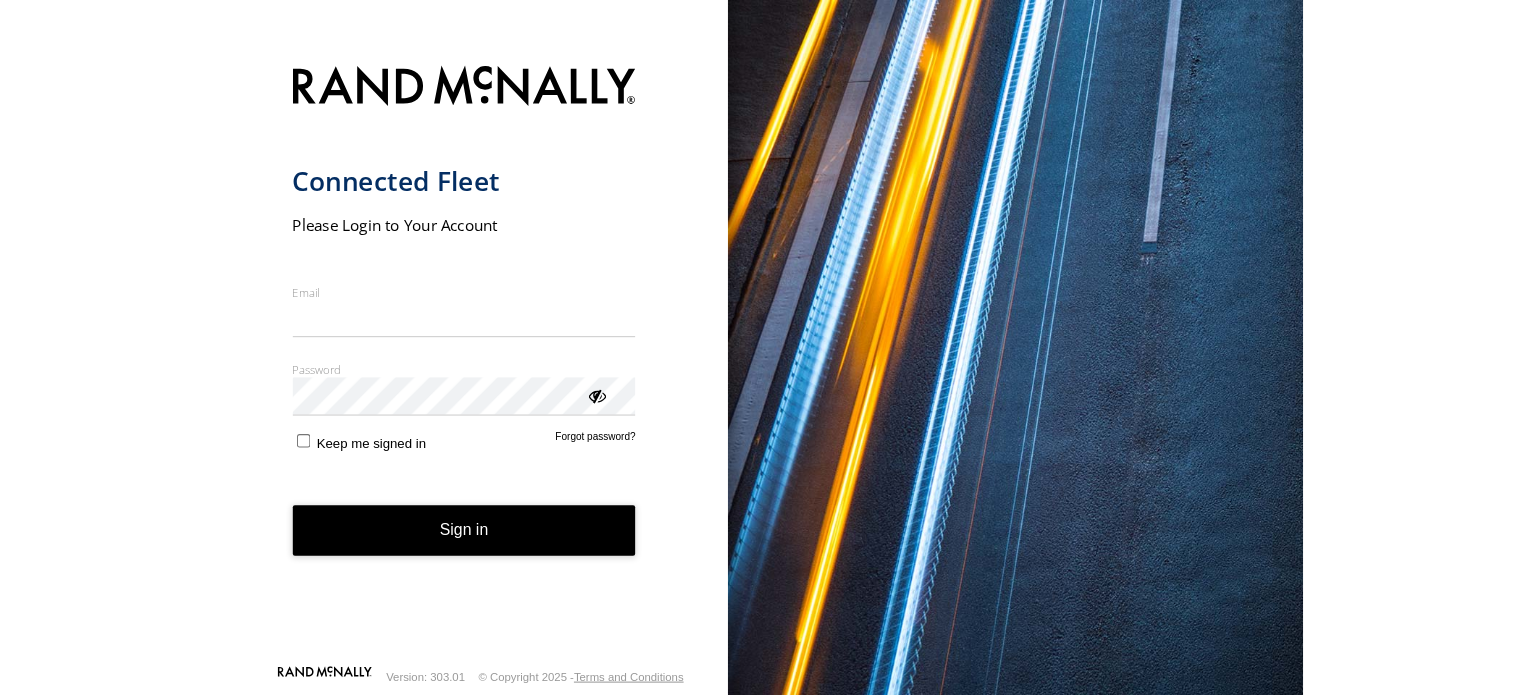 scroll, scrollTop: 0, scrollLeft: 0, axis: both 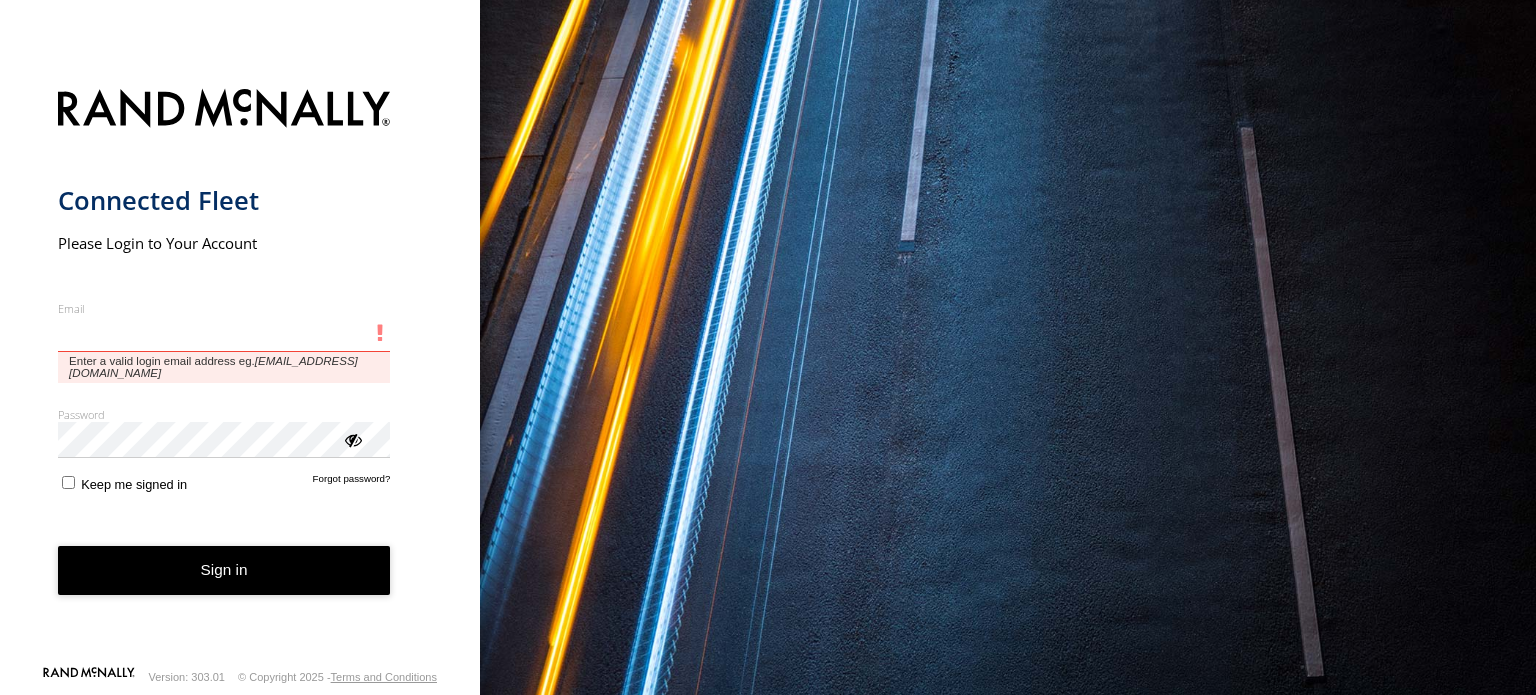 type on "**********" 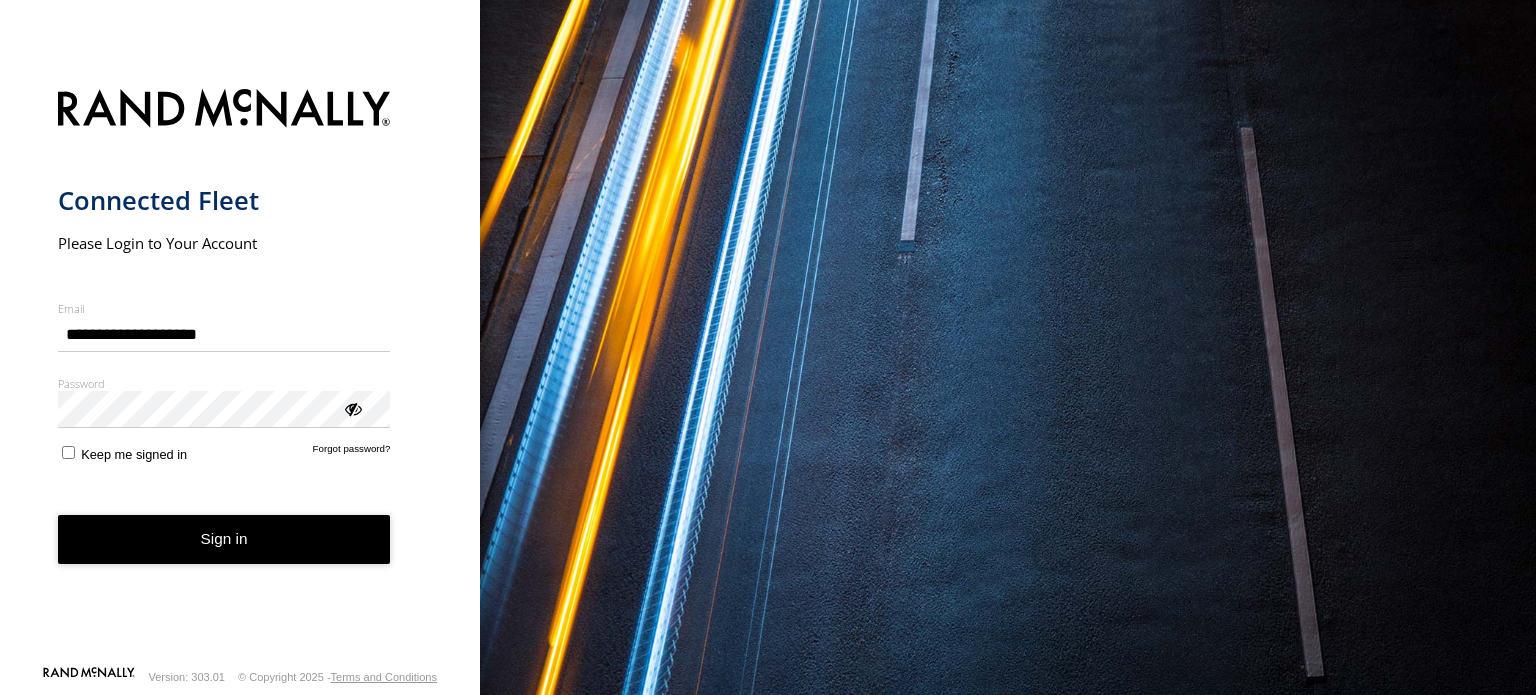 click on "Sign in" at bounding box center (224, 539) 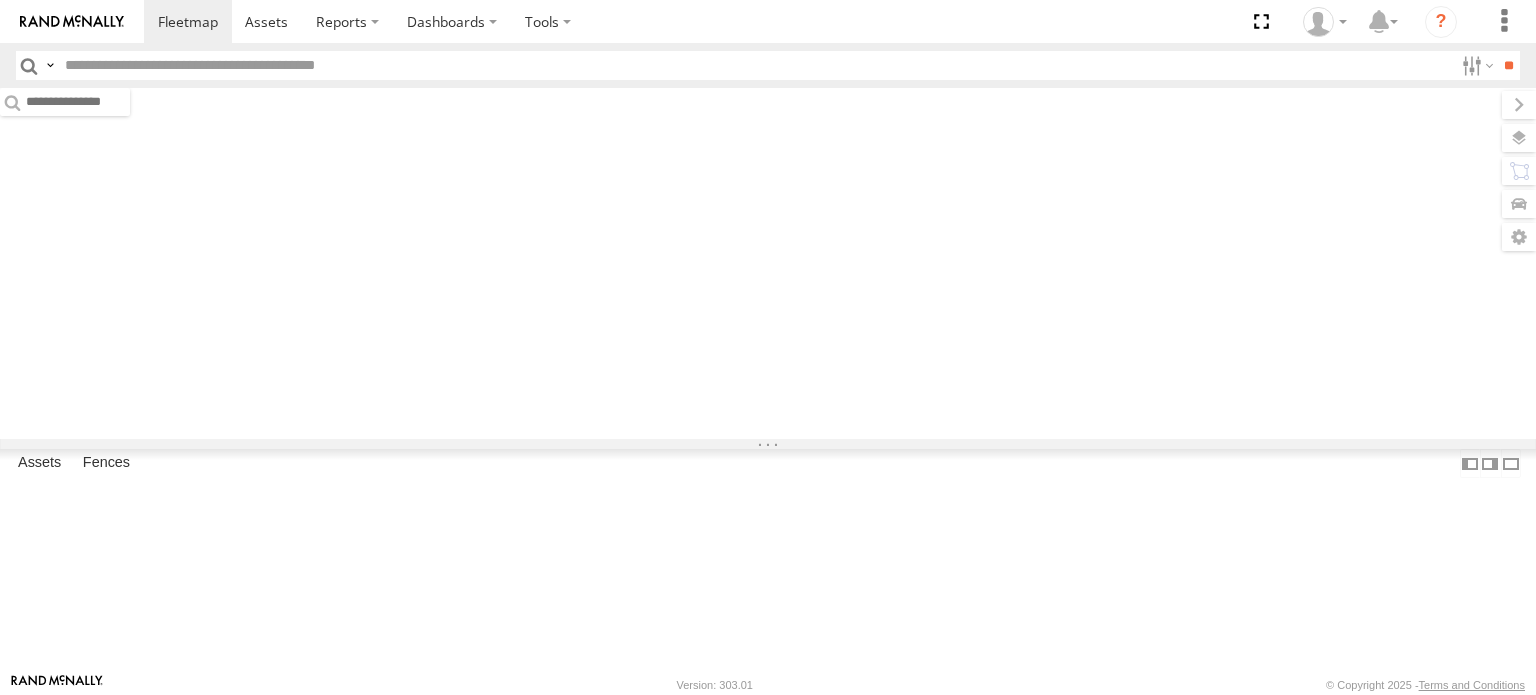 scroll, scrollTop: 0, scrollLeft: 0, axis: both 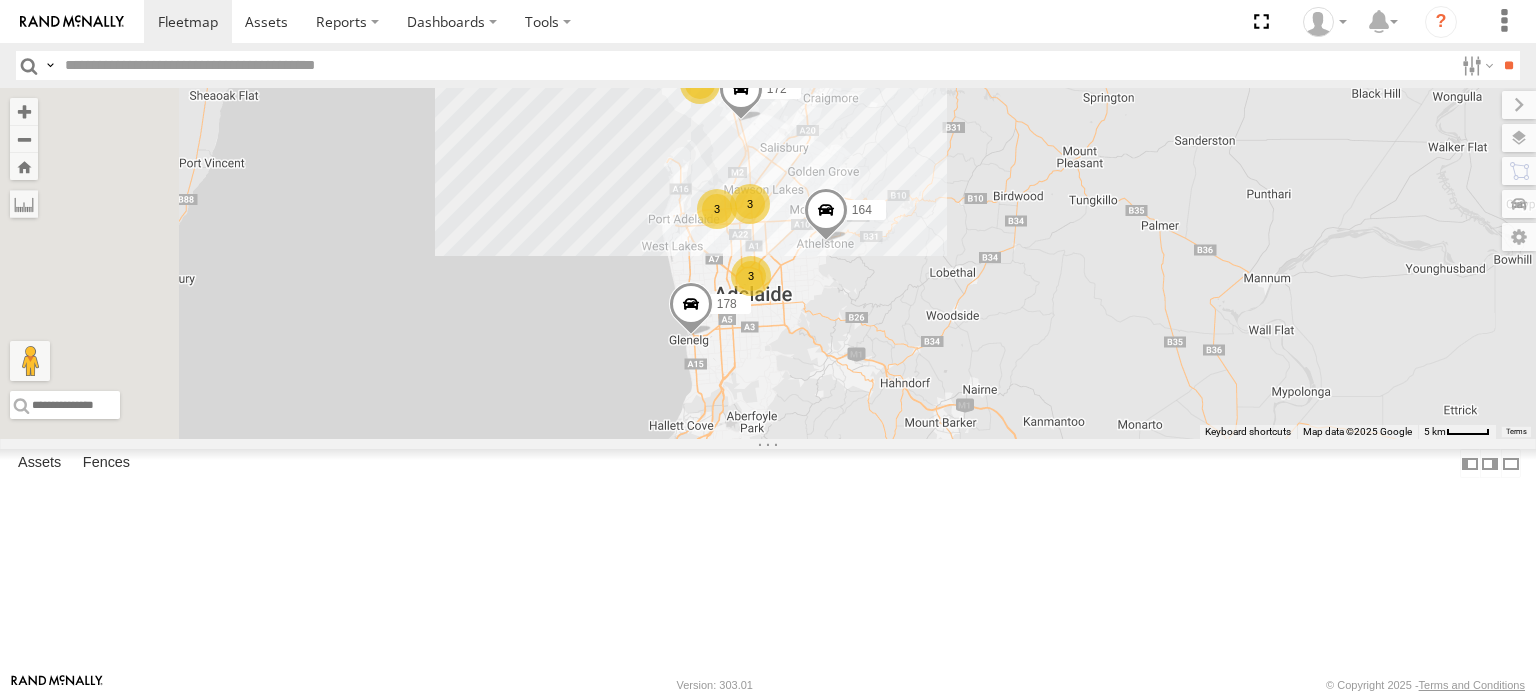 drag, startPoint x: 908, startPoint y: 198, endPoint x: 1140, endPoint y: 247, distance: 237.11812 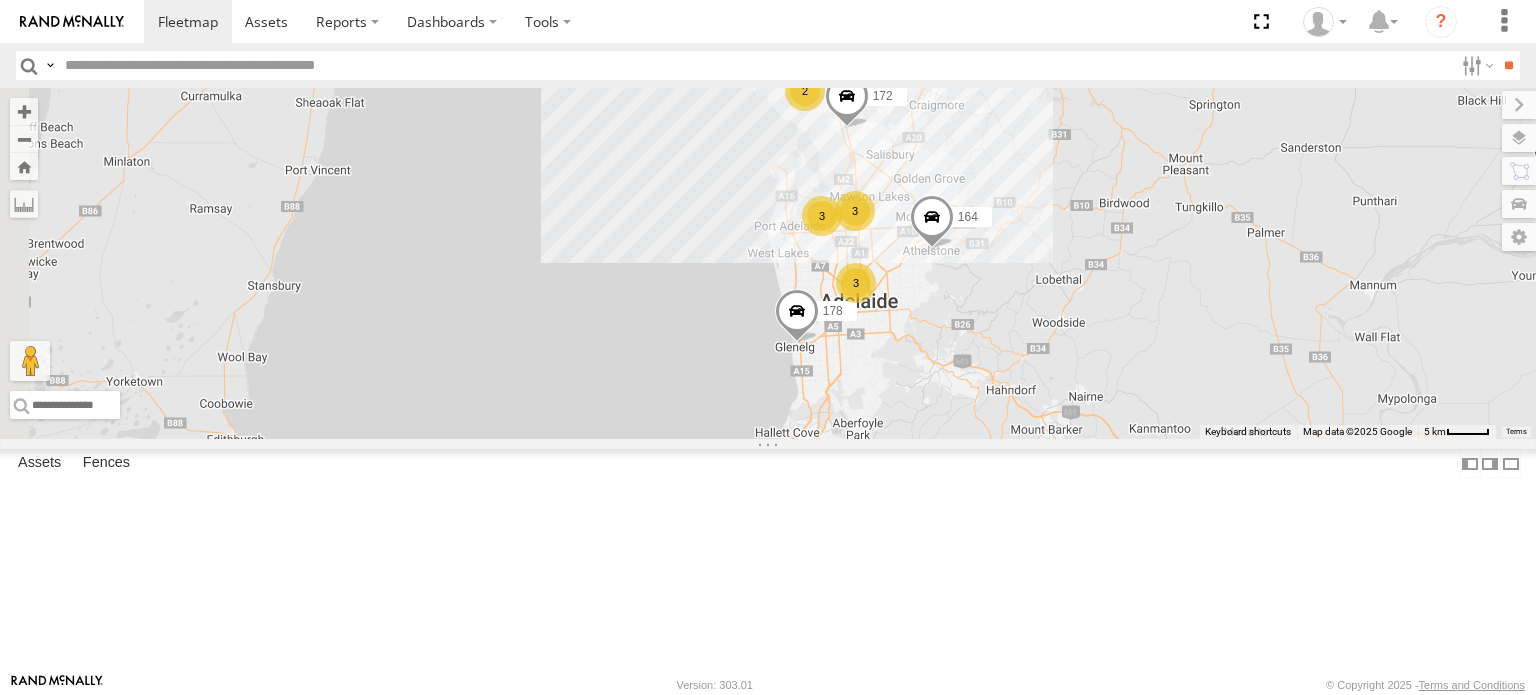 drag, startPoint x: 1148, startPoint y: 157, endPoint x: 1113, endPoint y: 217, distance: 69.46222 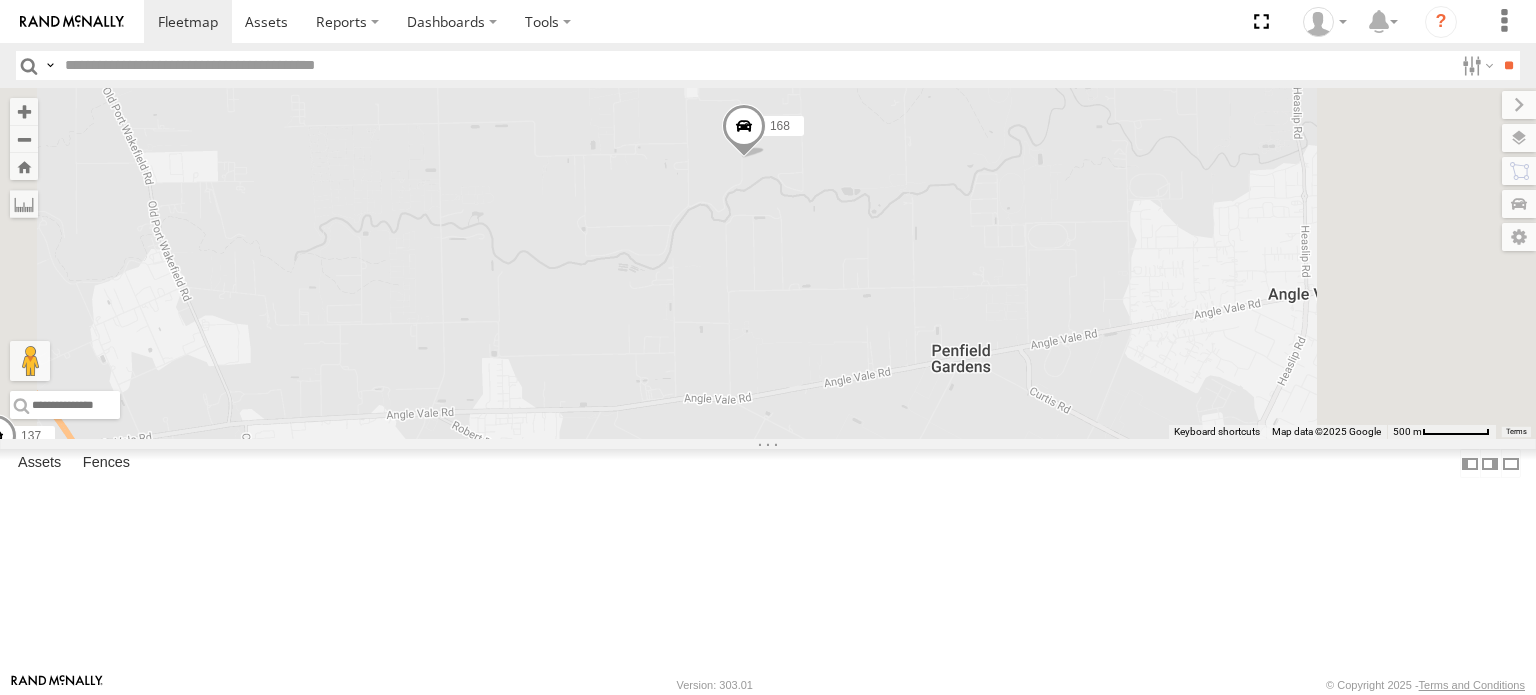 click at bounding box center (744, 131) 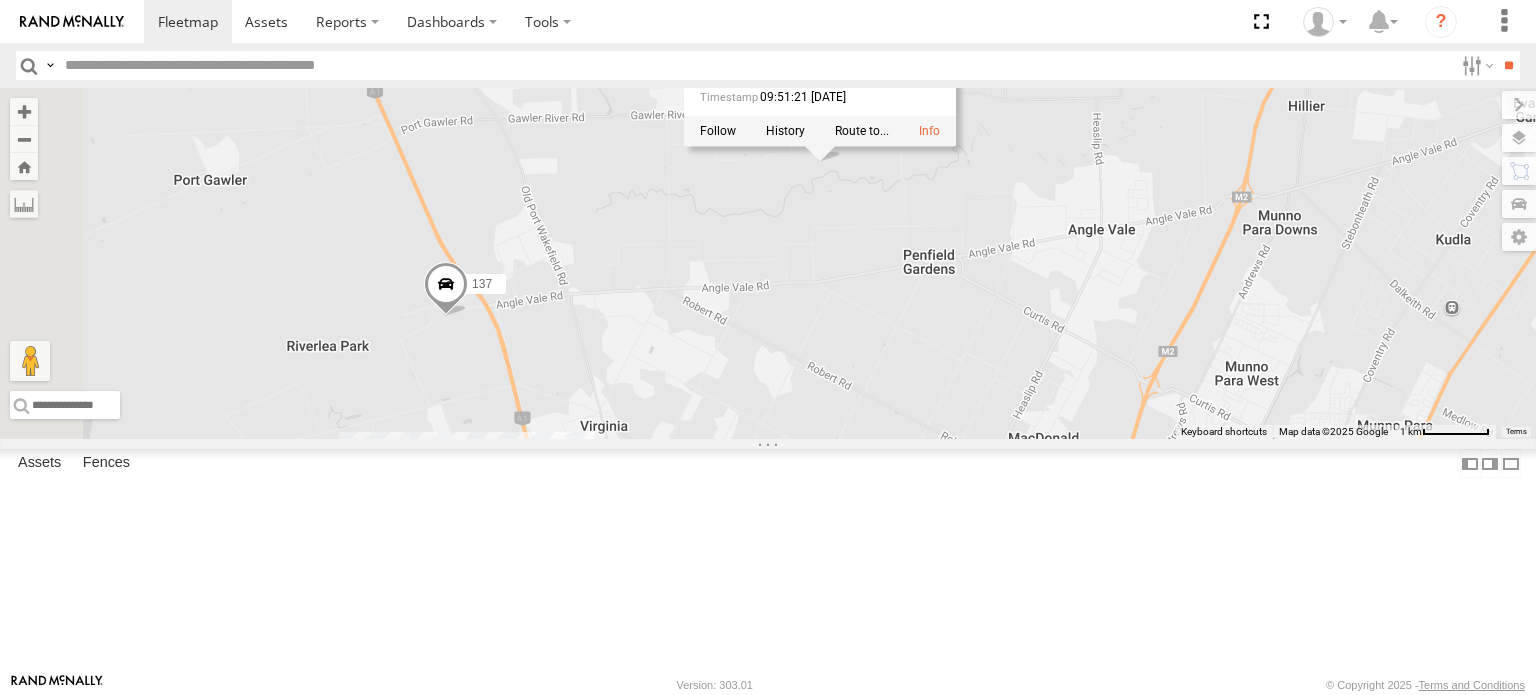 drag, startPoint x: 768, startPoint y: 299, endPoint x: 993, endPoint y: 285, distance: 225.43513 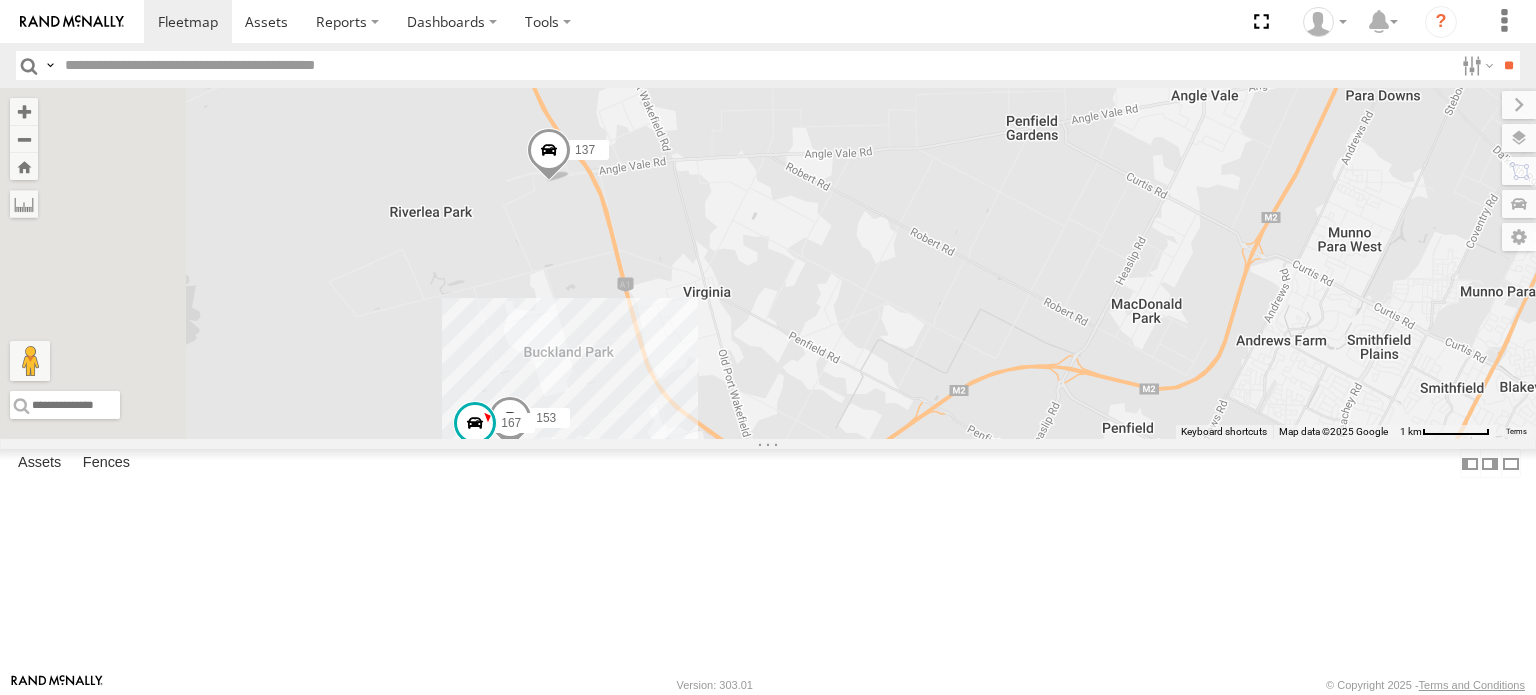 drag, startPoint x: 870, startPoint y: 233, endPoint x: 868, endPoint y: 72, distance: 161.01242 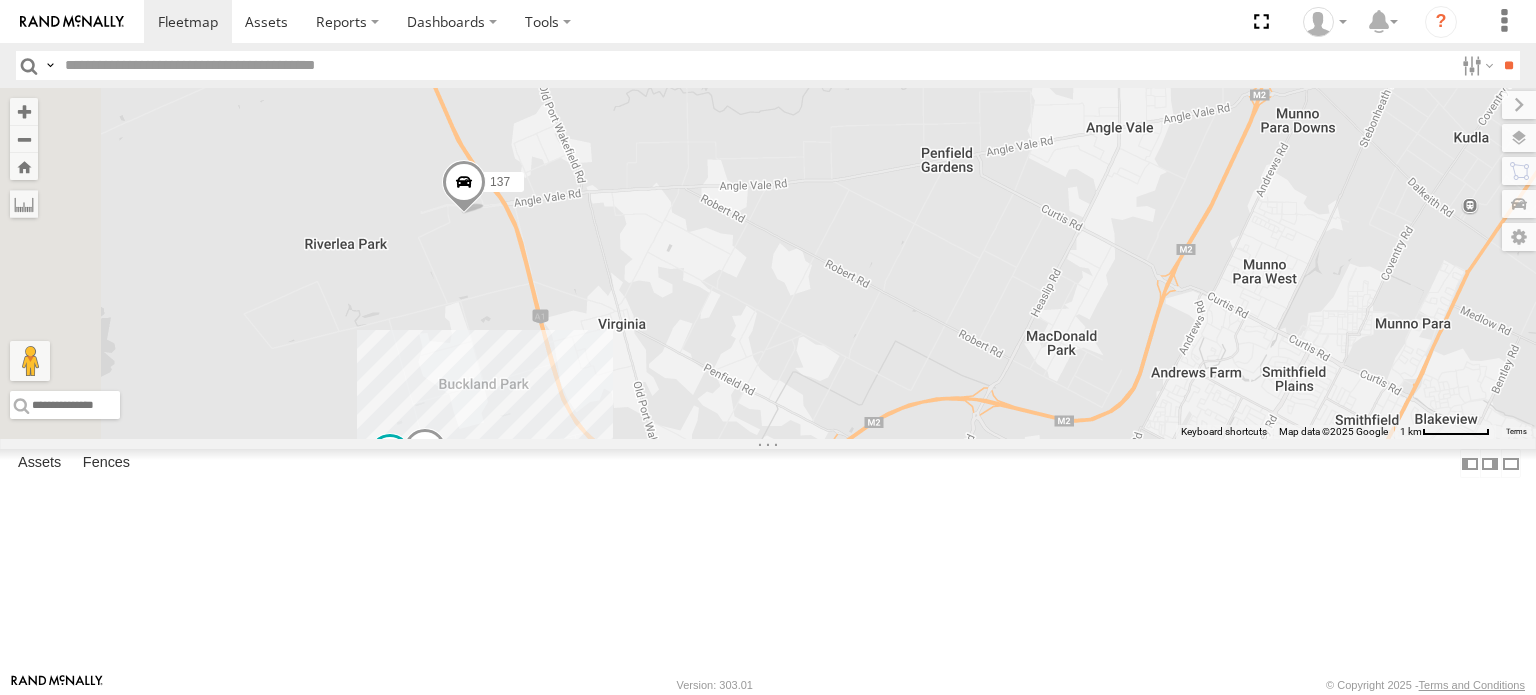 drag, startPoint x: 974, startPoint y: 299, endPoint x: 880, endPoint y: 384, distance: 126.732 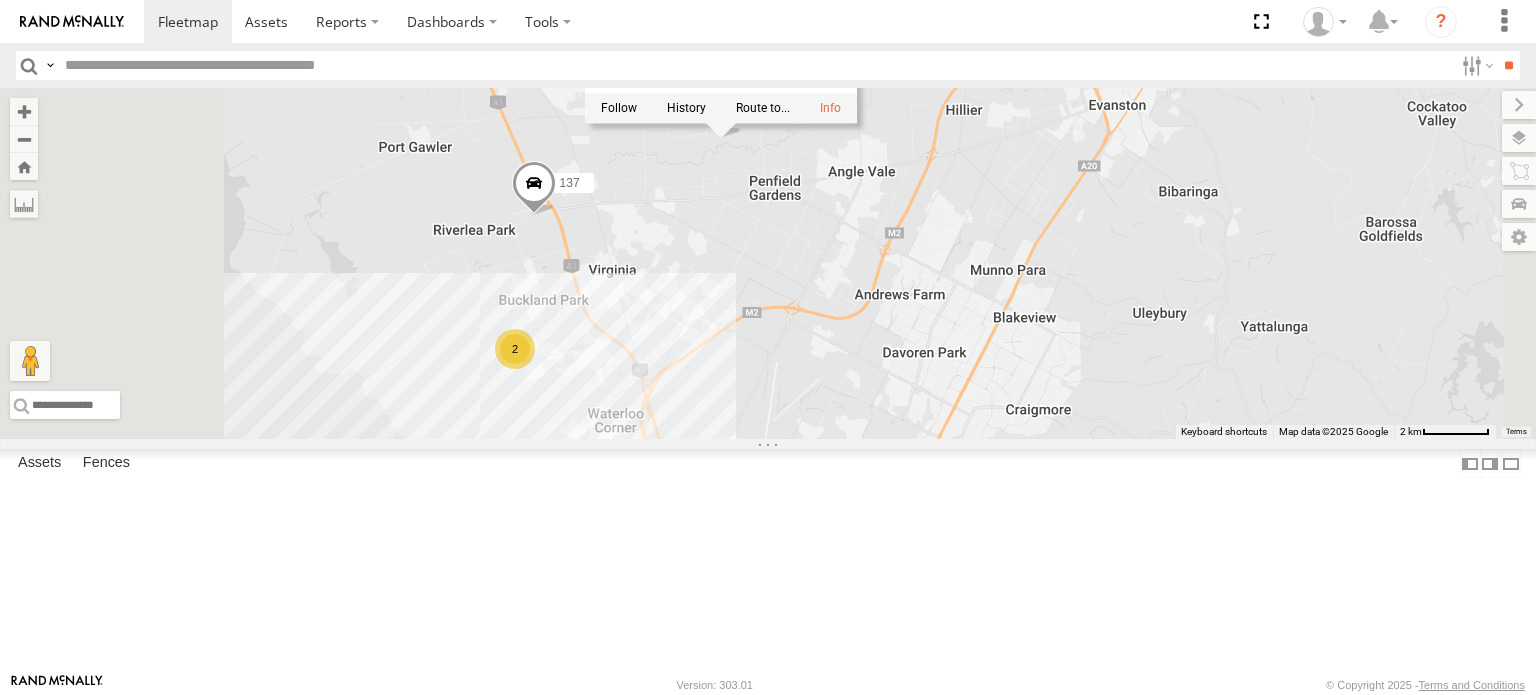 drag, startPoint x: 924, startPoint y: 431, endPoint x: 948, endPoint y: 315, distance: 118.45674 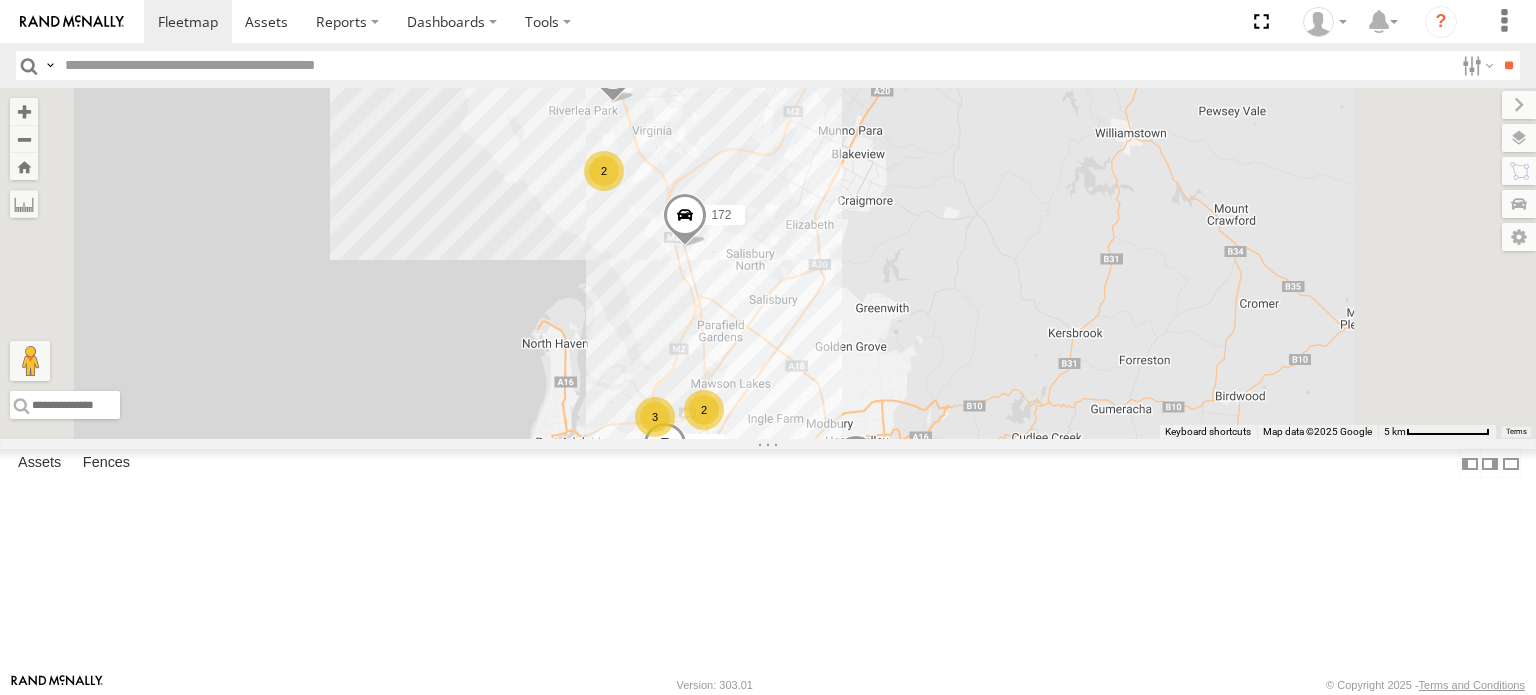 drag, startPoint x: 963, startPoint y: 328, endPoint x: 973, endPoint y: 235, distance: 93.53609 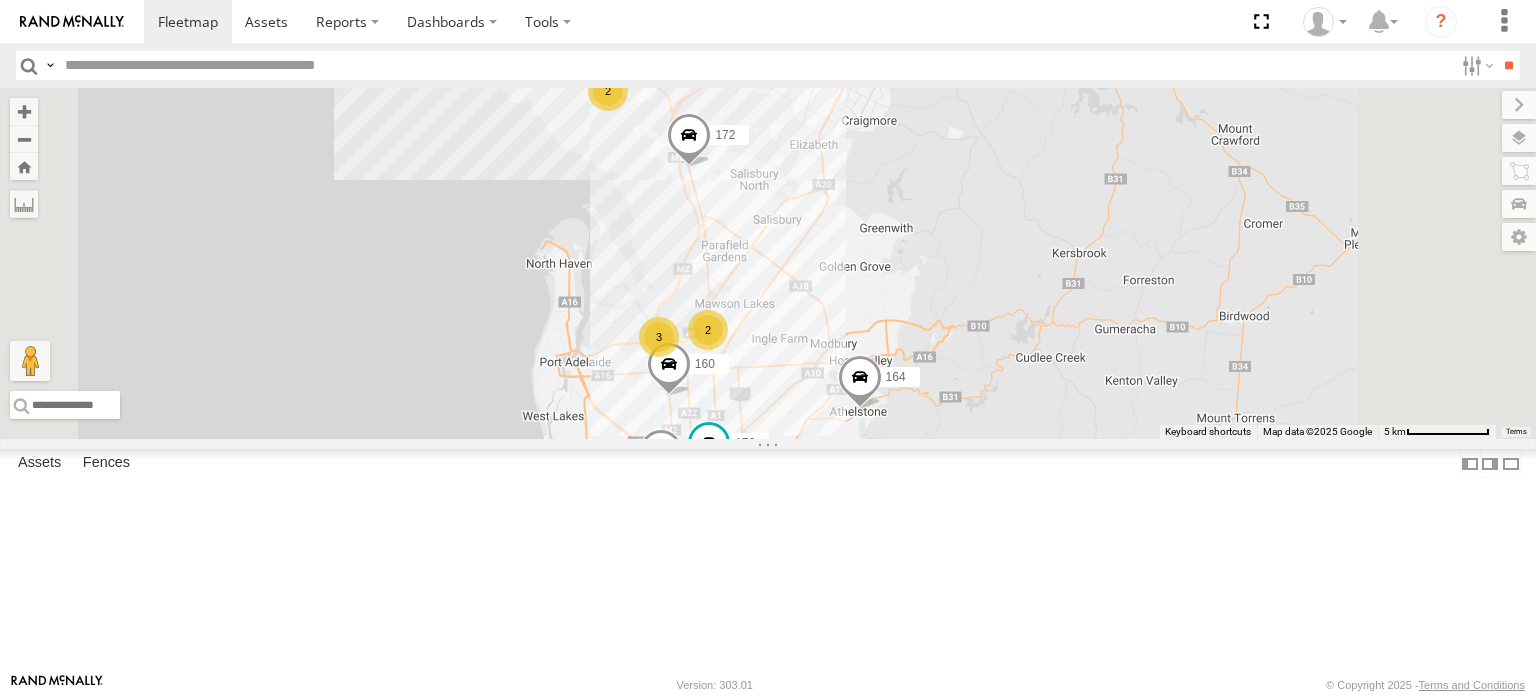 drag, startPoint x: 1000, startPoint y: 371, endPoint x: 993, endPoint y: 179, distance: 192.12756 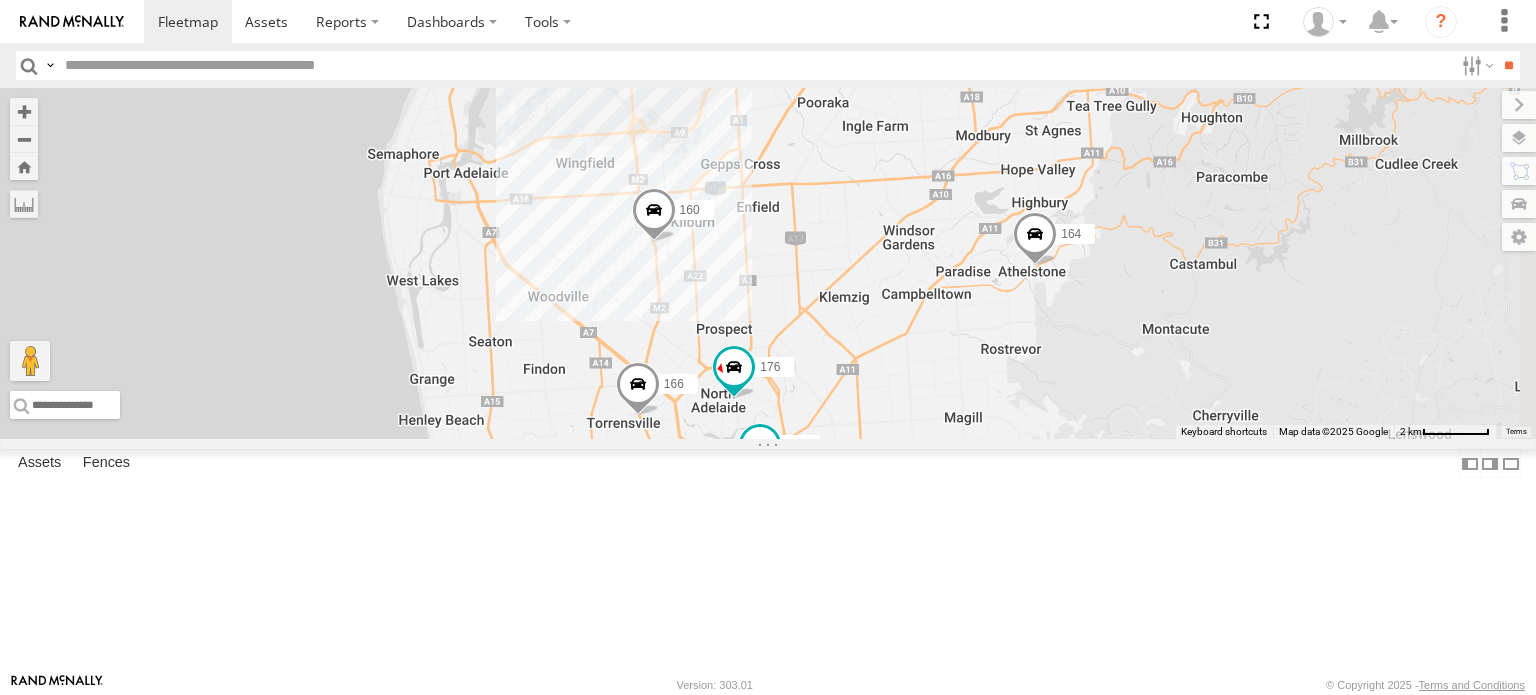 drag, startPoint x: 1235, startPoint y: 168, endPoint x: 1120, endPoint y: 557, distance: 405.6427 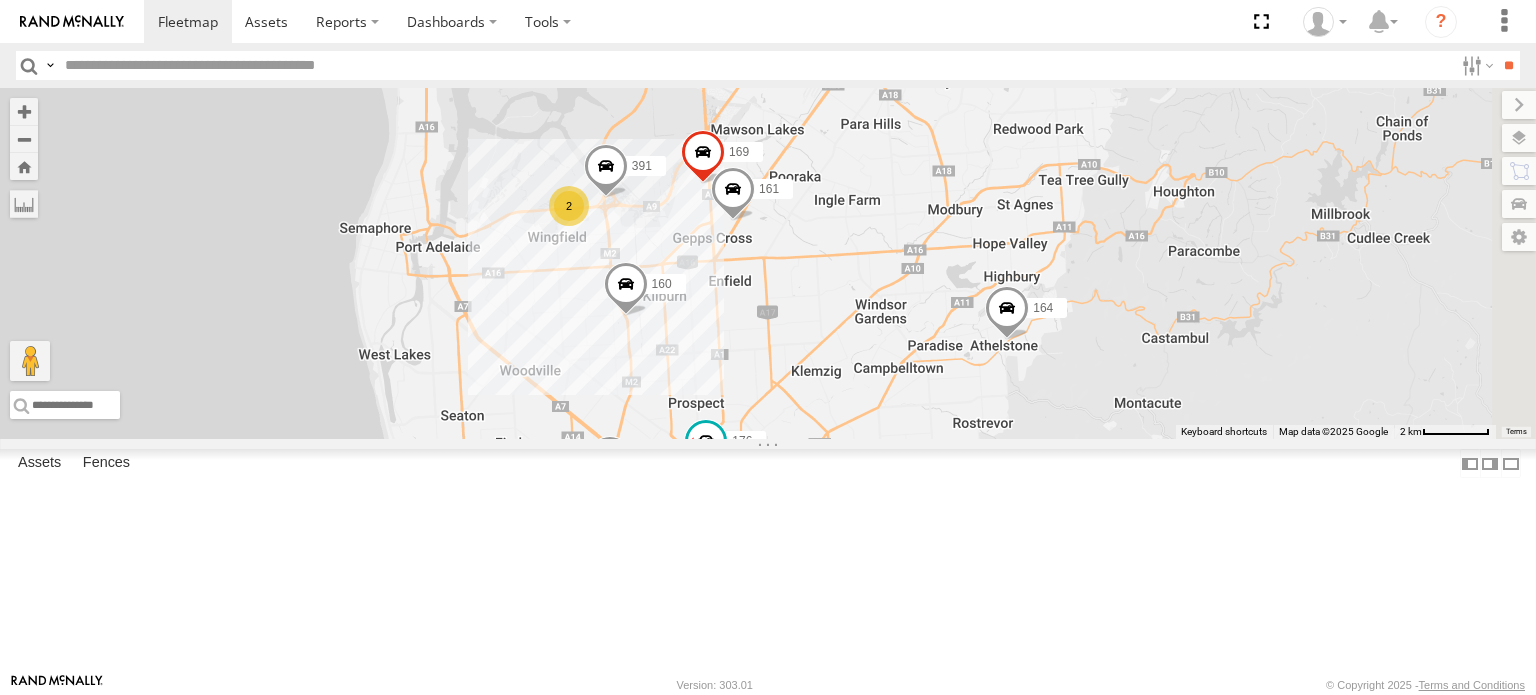 click on "178 177 172 164 137 168 160 168 Bulk Lewiston Lewiston -34.63117 ,  138.59827 East 5 [PERSON_NAME] 09:51:21 [DATE] 176 166 165 169 161 391 2" at bounding box center [768, 263] 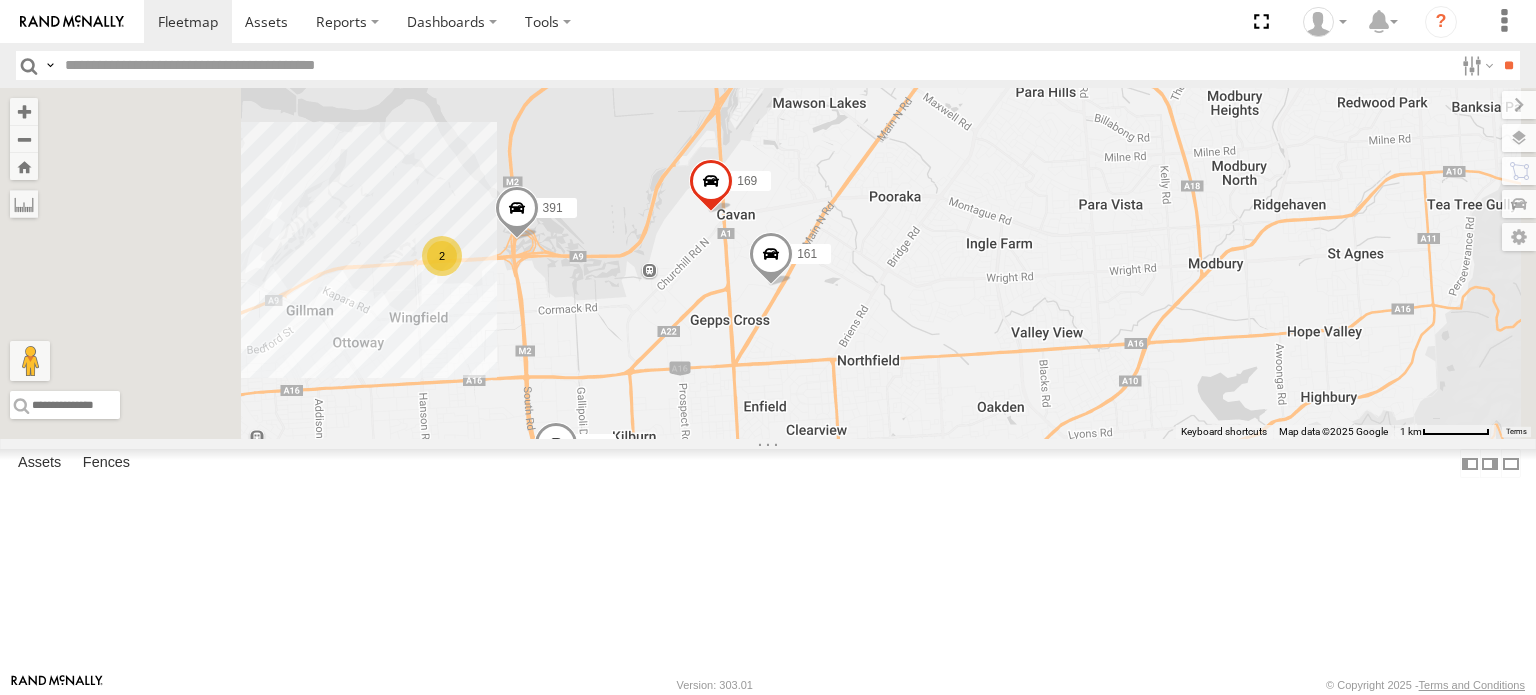 click at bounding box center (711, 185) 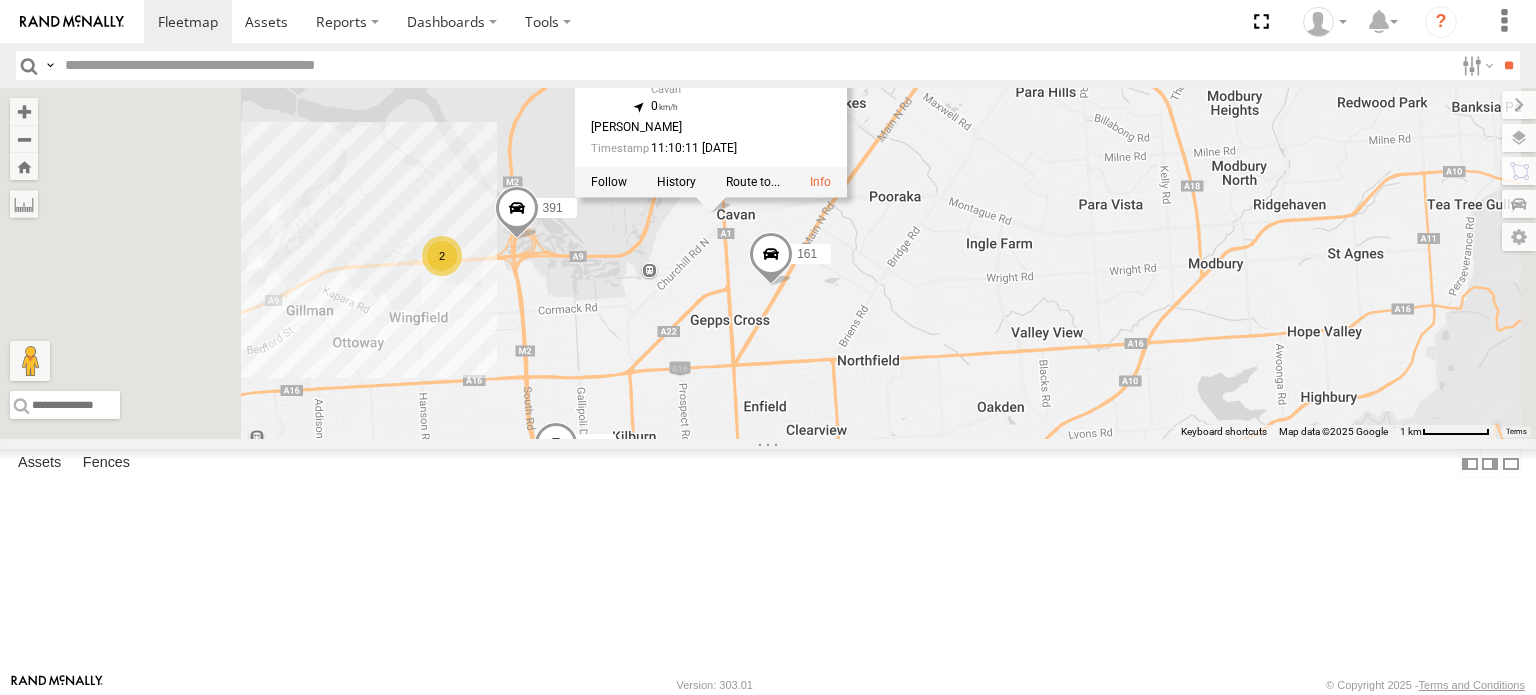 click on "178 177 172 164 137 168 160 176 166 165 169 161 391 2 169 JCS Newcastle Cres Cavan -34.82656 ,  138.59634 0 [PERSON_NAME] 11:10:11 [DATE]" at bounding box center (768, 263) 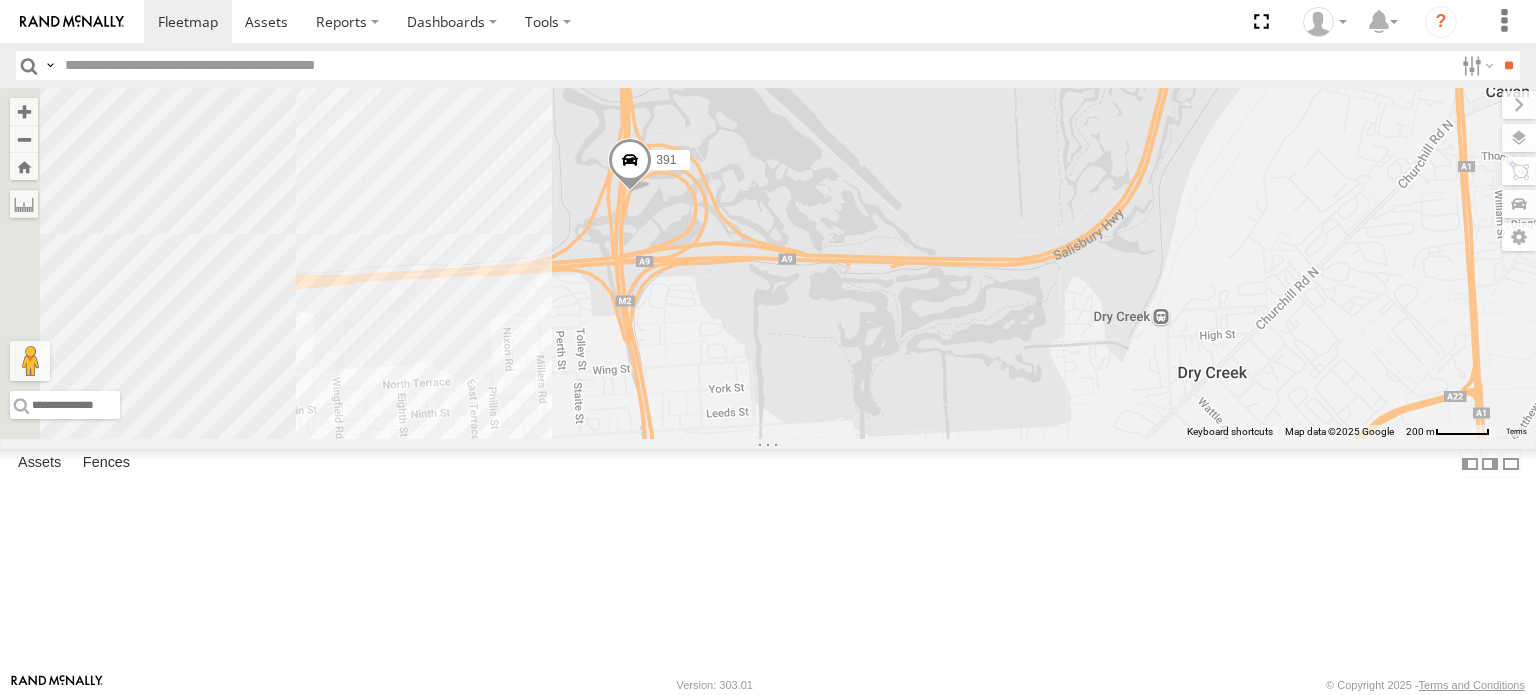 drag, startPoint x: 682, startPoint y: 439, endPoint x: 909, endPoint y: 339, distance: 248.0504 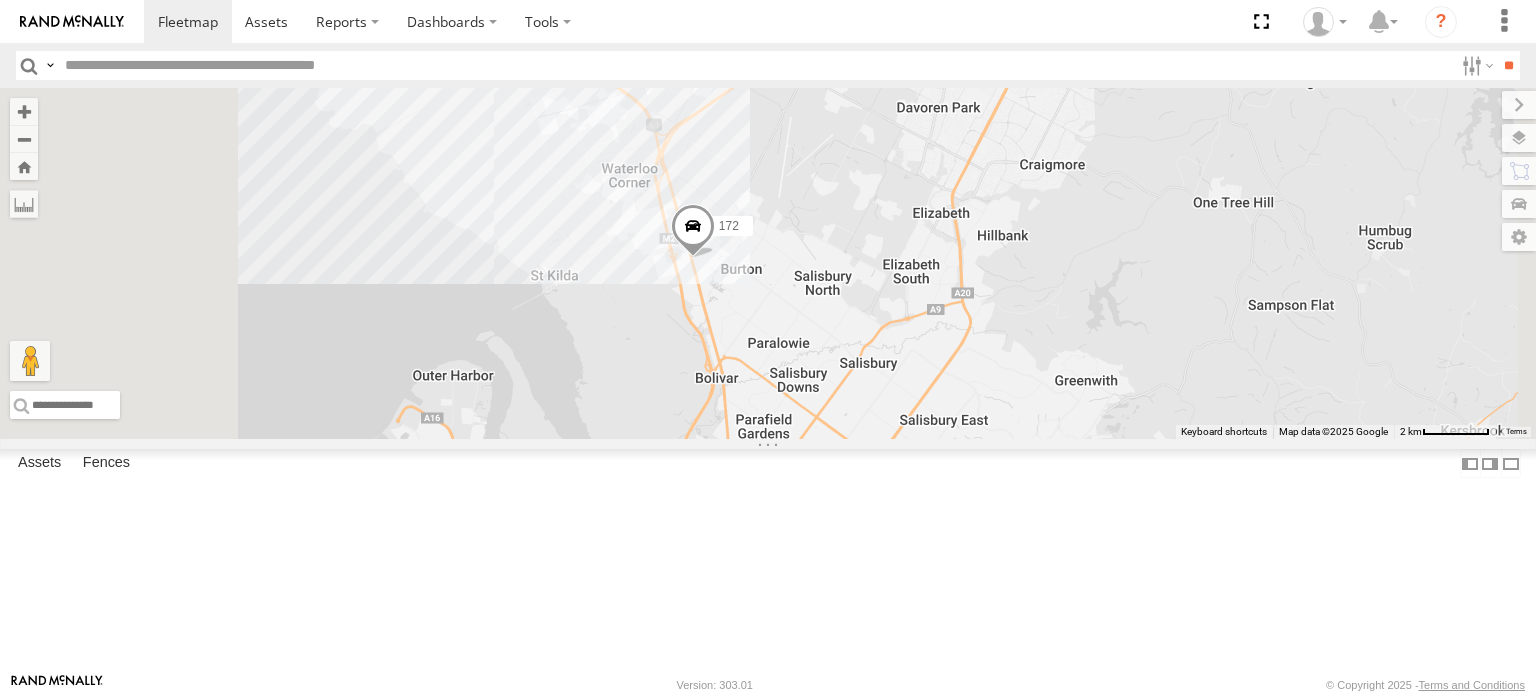 drag, startPoint x: 708, startPoint y: 150, endPoint x: 753, endPoint y: 535, distance: 387.62094 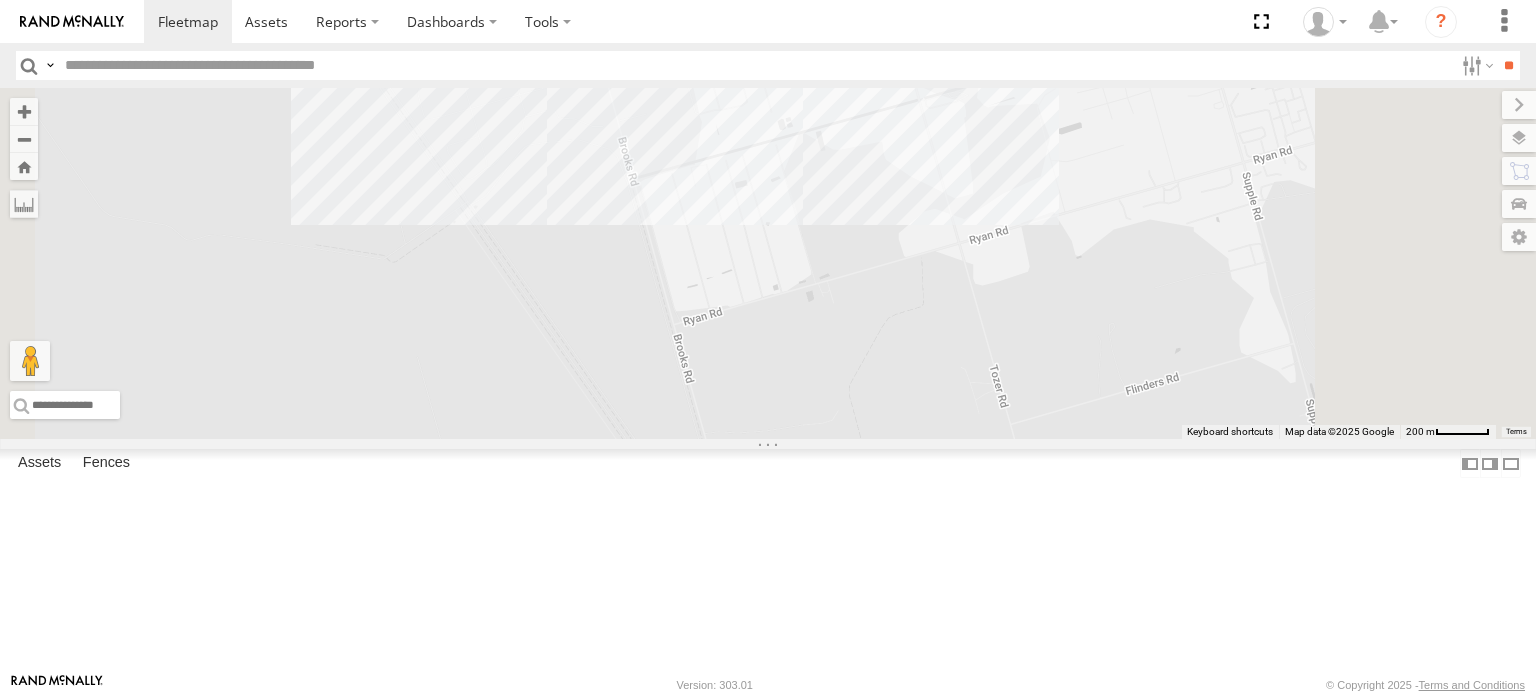 click on "2" at bounding box center (564, 66) 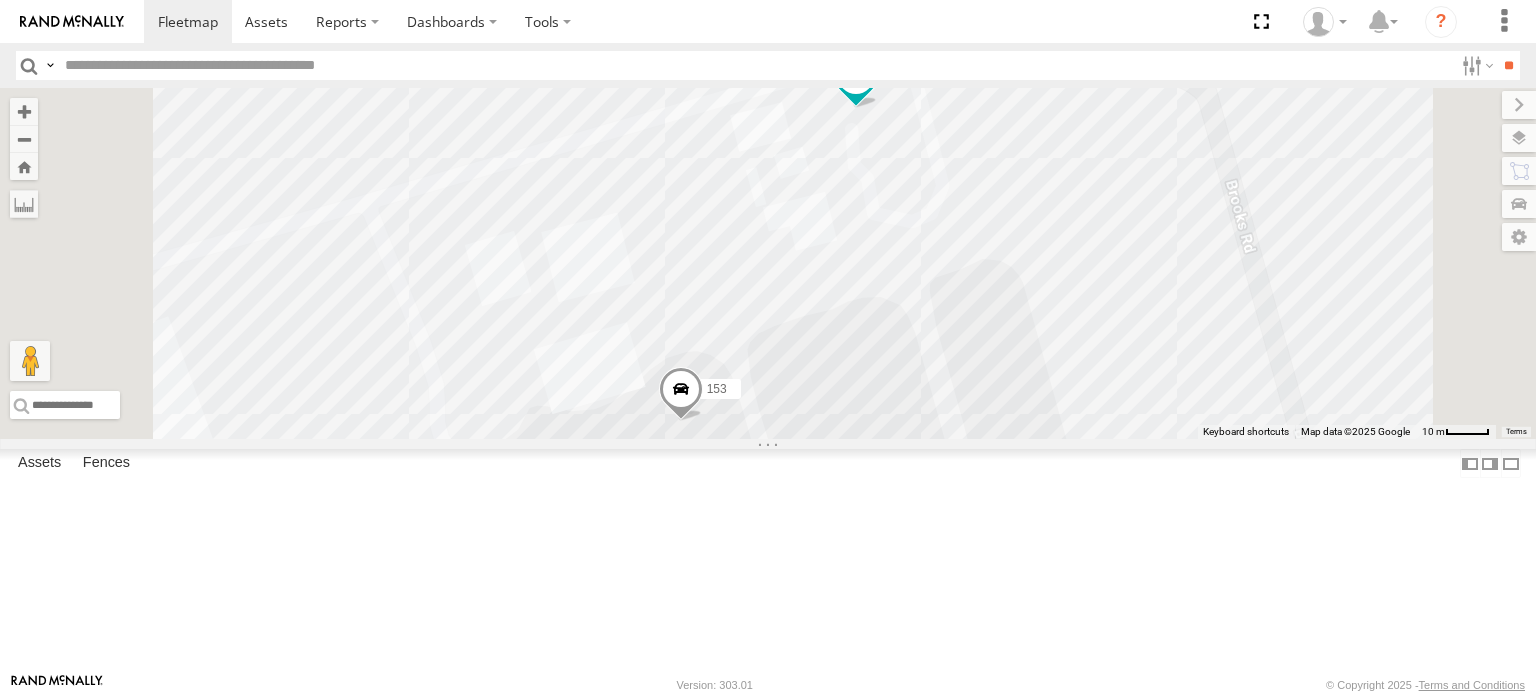 click at bounding box center (681, 393) 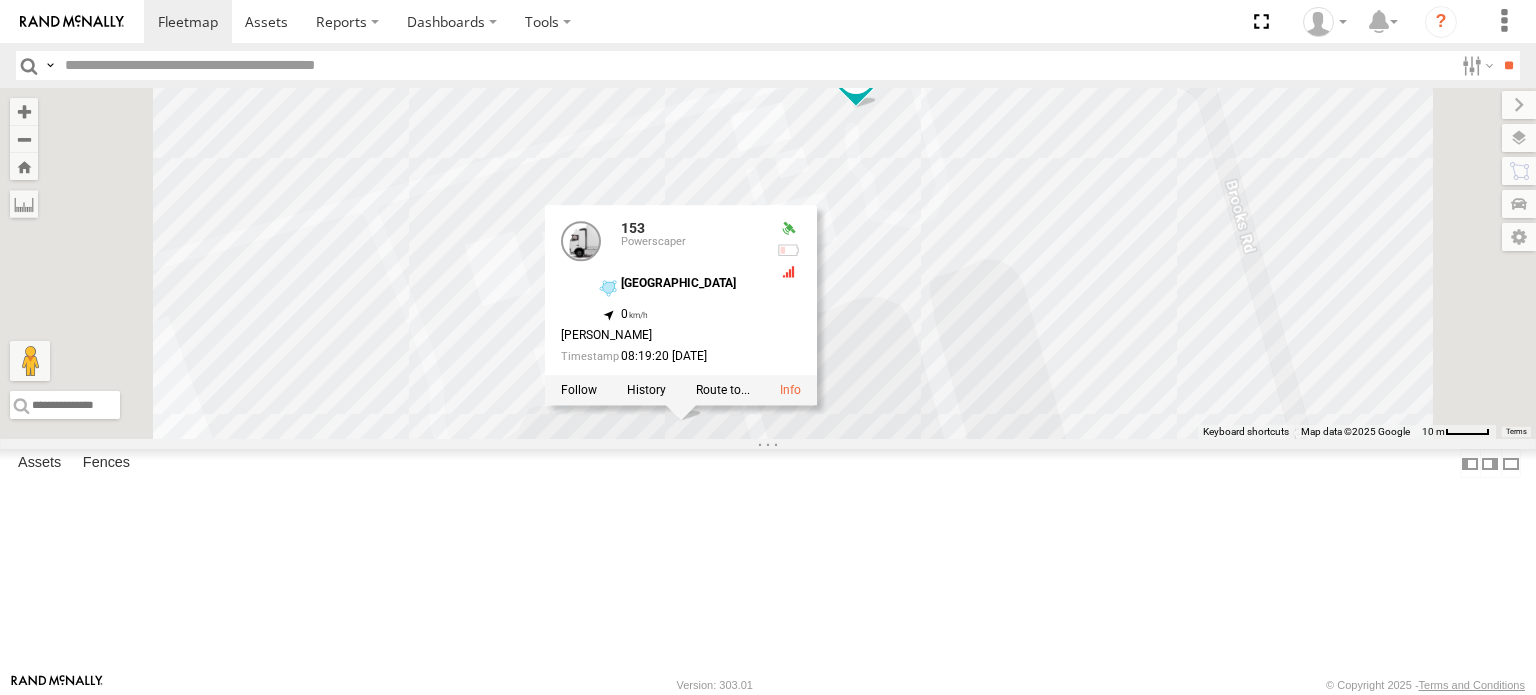click on "178 177 172 164 137 168 160 176 166 165 169 161 391 153 167 153 Powerscaper [GEOGRAPHIC_DATA] -34.69083 ,  138.52734 0 [PERSON_NAME] 08:19:20 [DATE]" at bounding box center (768, 263) 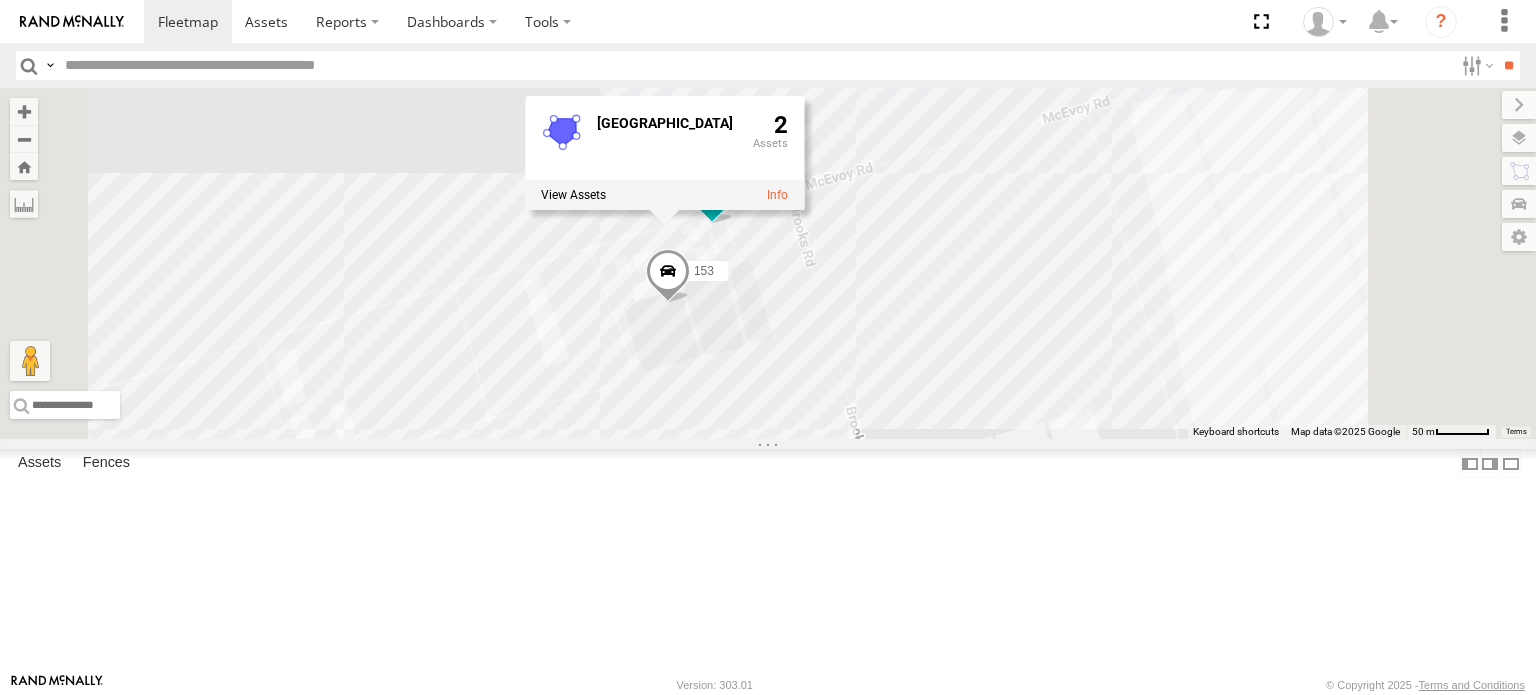 drag, startPoint x: 1011, startPoint y: 579, endPoint x: 1018, endPoint y: 291, distance: 288.08505 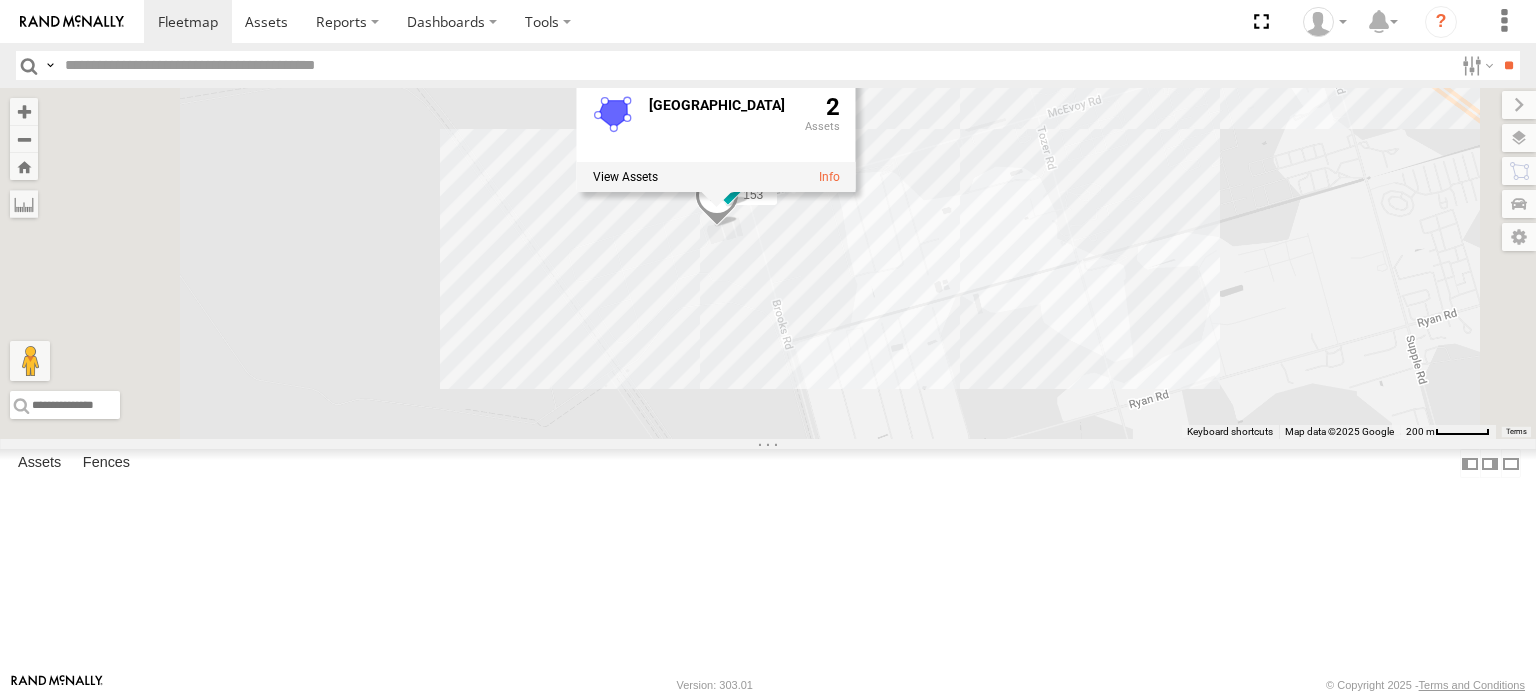 click on "178 177 172 164 137 168 160 176 166 165 169 161 391 153 167 [GEOGRAPHIC_DATA] 2" at bounding box center [768, 263] 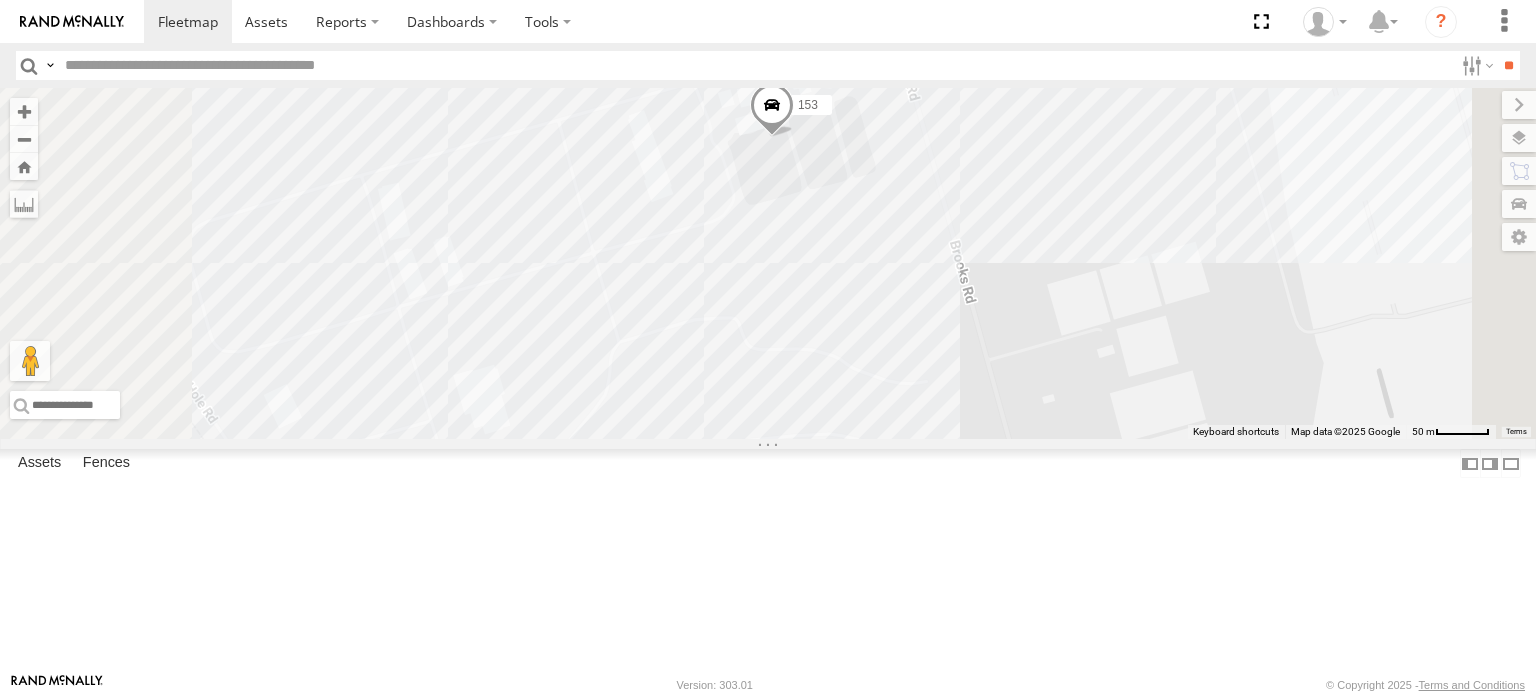 click on "178 177 172 164 137 168 160 176 166 165 169 161 391 153 167 [GEOGRAPHIC_DATA] 2" at bounding box center [768, 263] 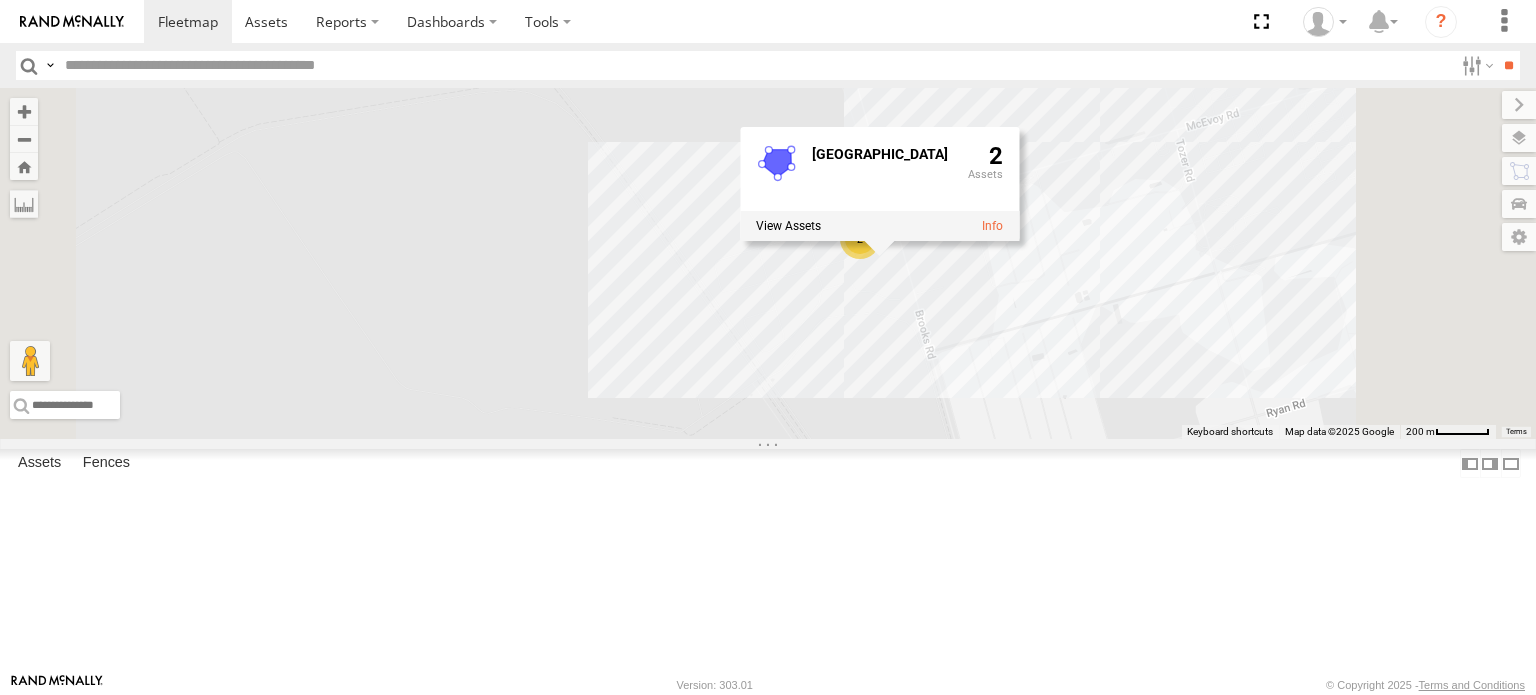 click on "178 177 172 164 137 168 160 176 166 165 169 161 391 2 [GEOGRAPHIC_DATA] 2" at bounding box center [768, 263] 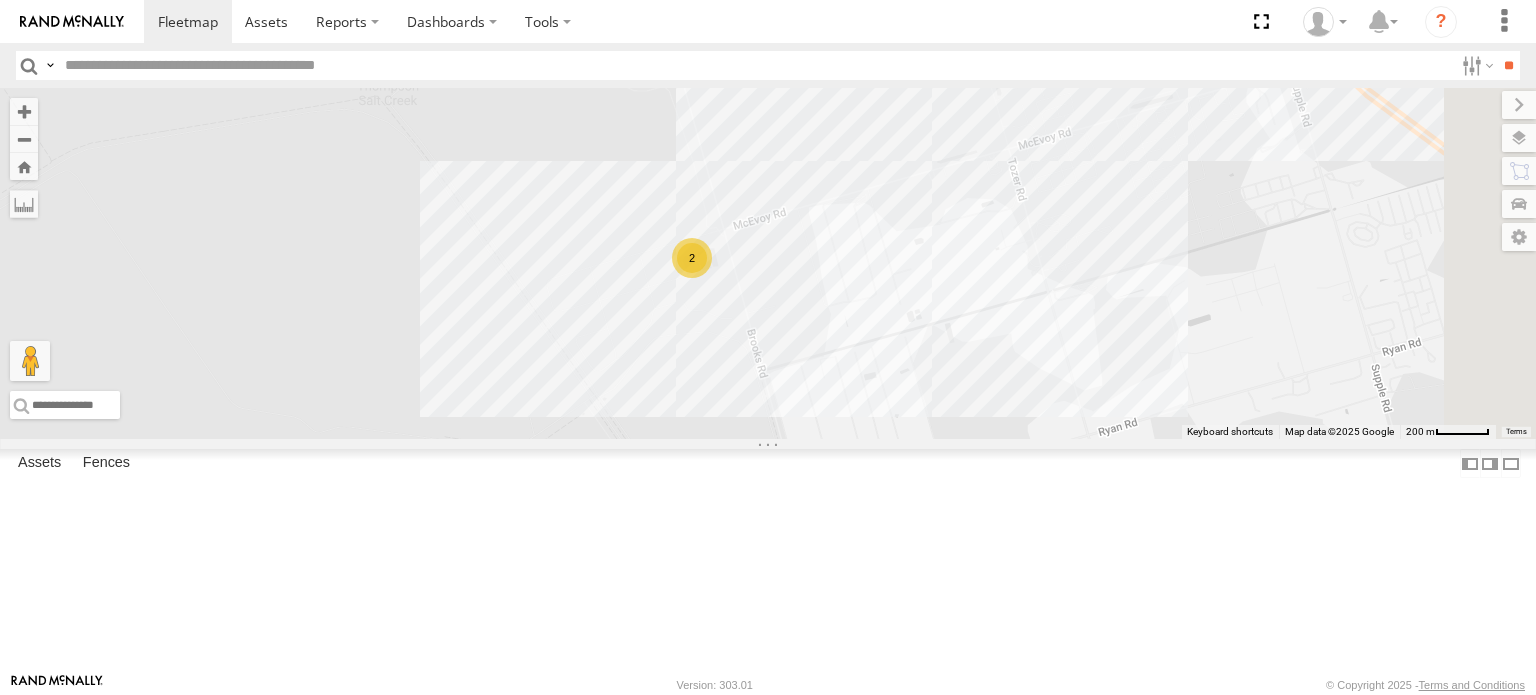drag, startPoint x: 1269, startPoint y: 397, endPoint x: 842, endPoint y: 526, distance: 446.06055 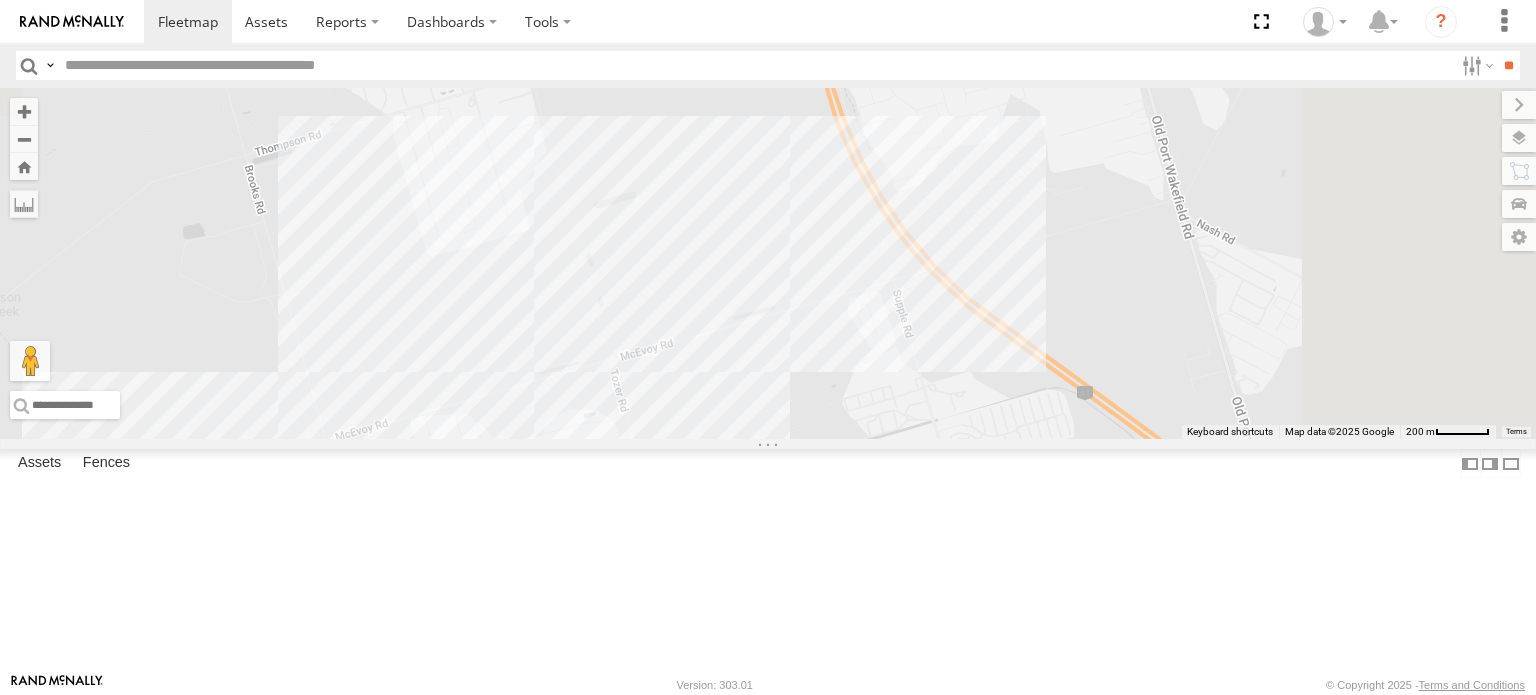 click on "178 177 172 164 137 168 160 176 166 165 169 161 391 2" at bounding box center (768, 263) 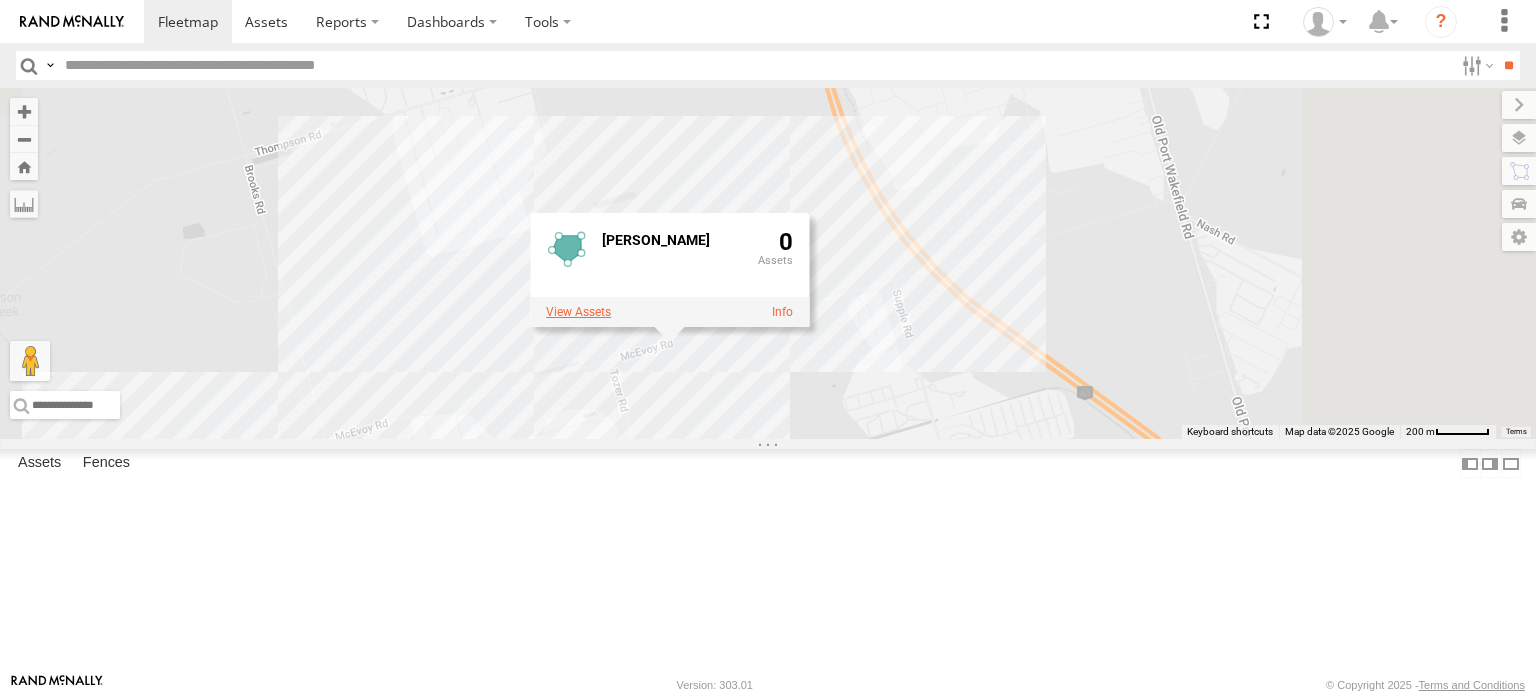 click at bounding box center [578, 312] 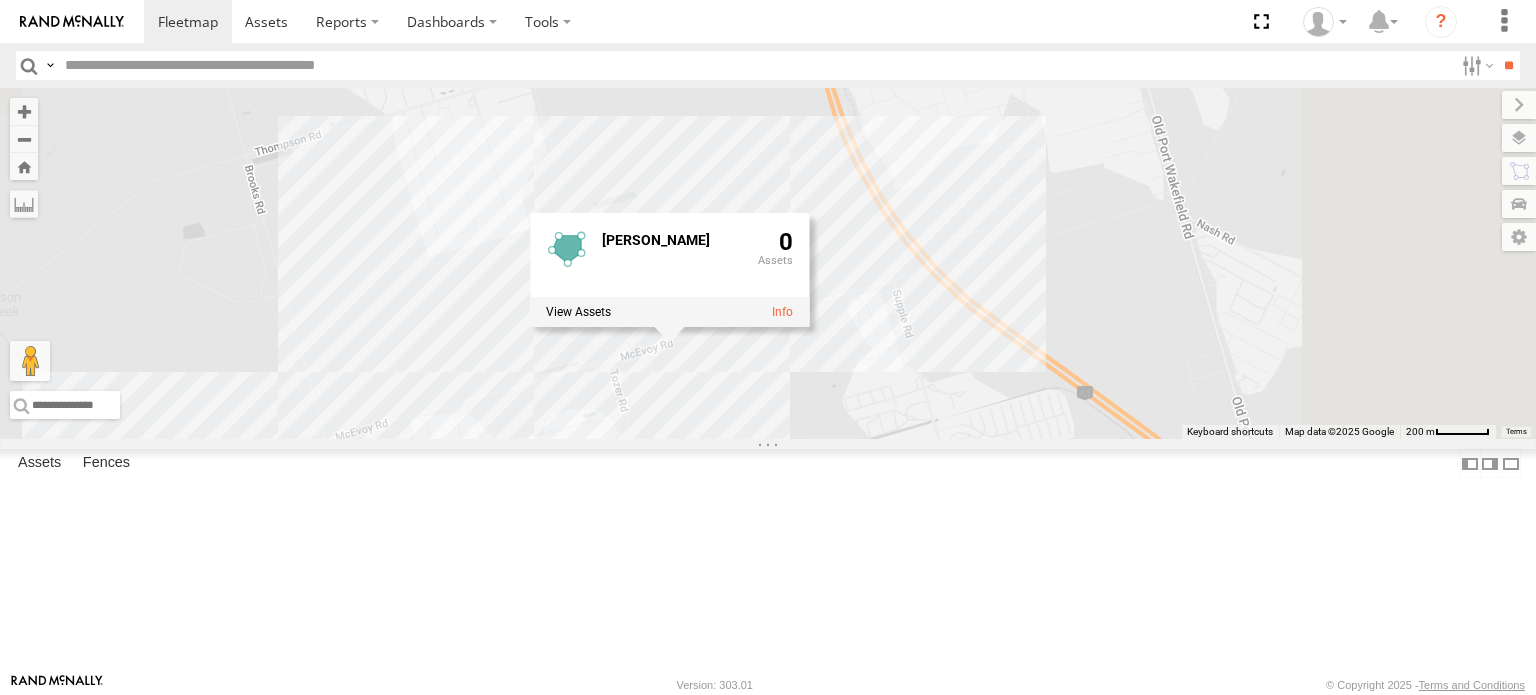click on "×" at bounding box center (0, 0) 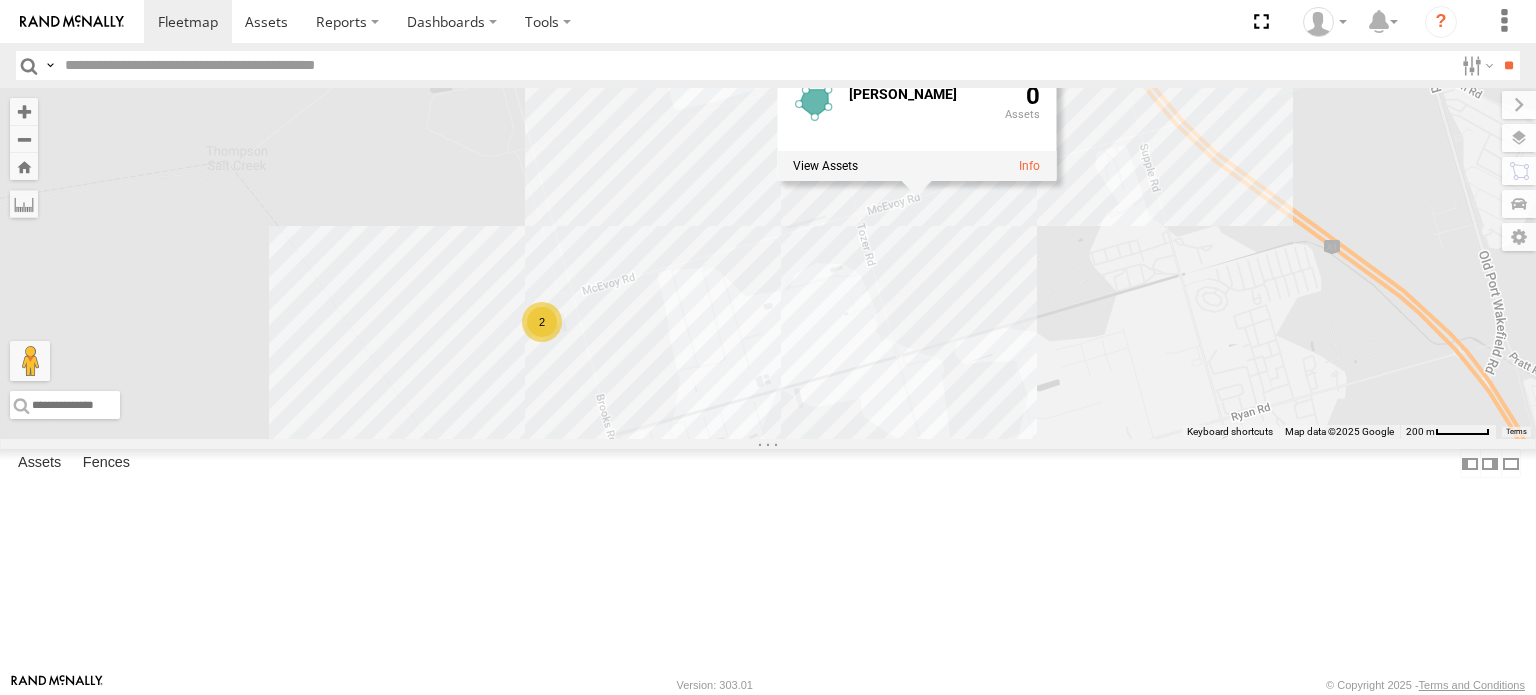 drag, startPoint x: 830, startPoint y: 475, endPoint x: 1046, endPoint y: 375, distance: 238.0252 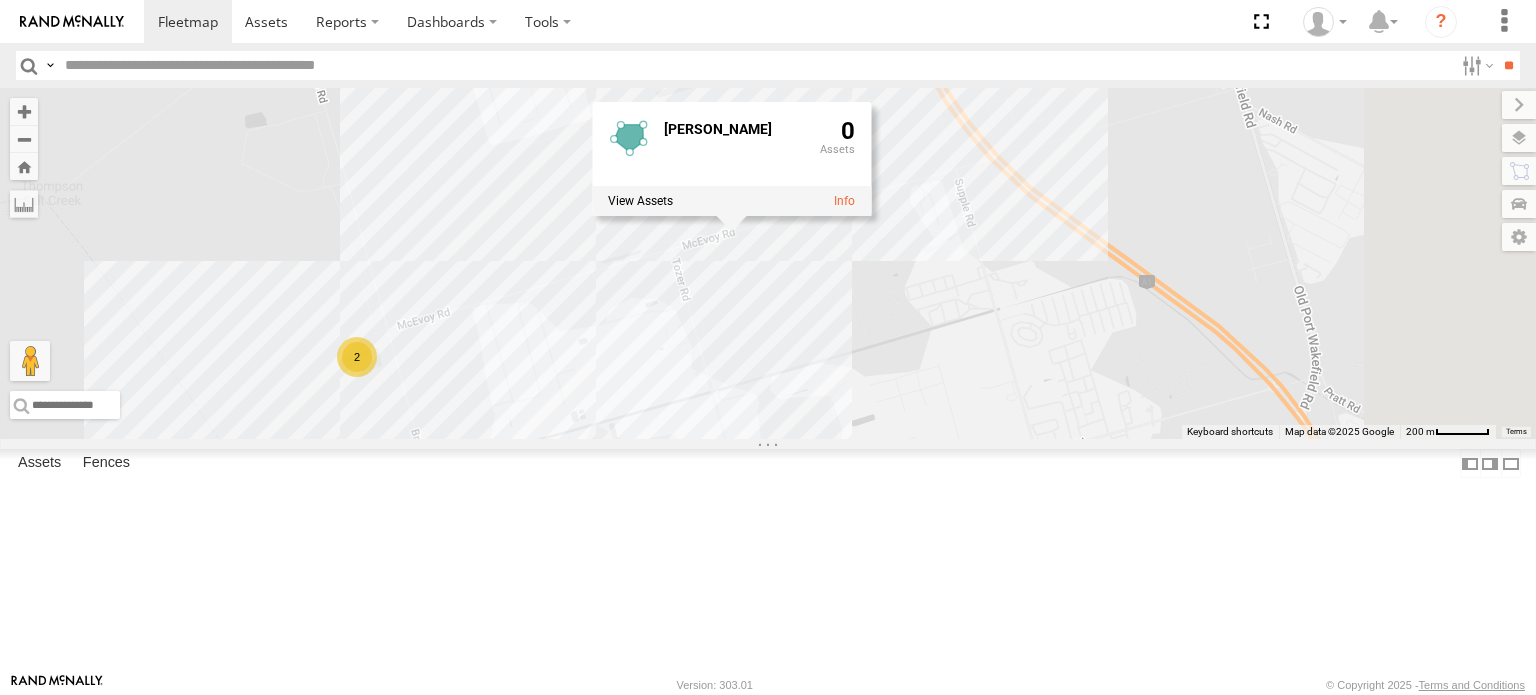 drag, startPoint x: 1029, startPoint y: 455, endPoint x: 870, endPoint y: 492, distance: 163.24828 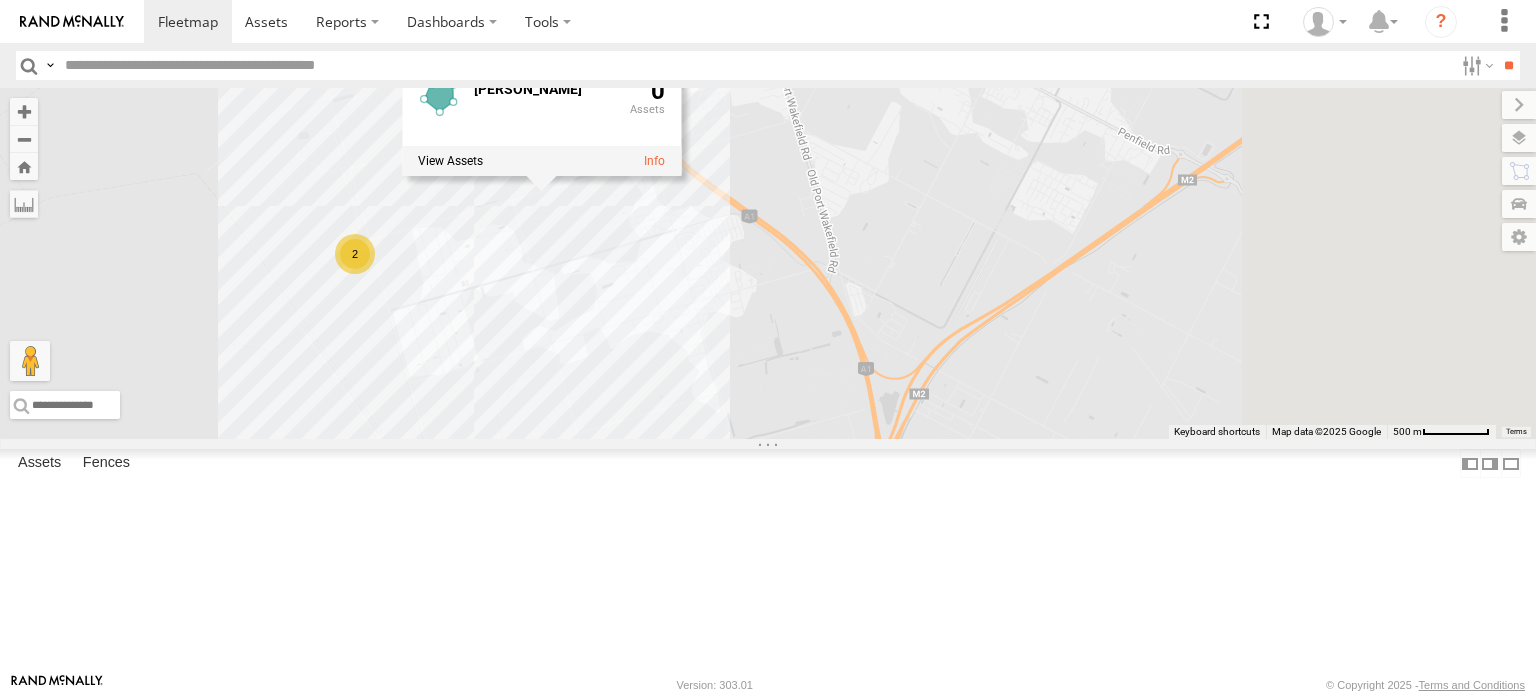 drag, startPoint x: 969, startPoint y: 619, endPoint x: 812, endPoint y: 391, distance: 276.82666 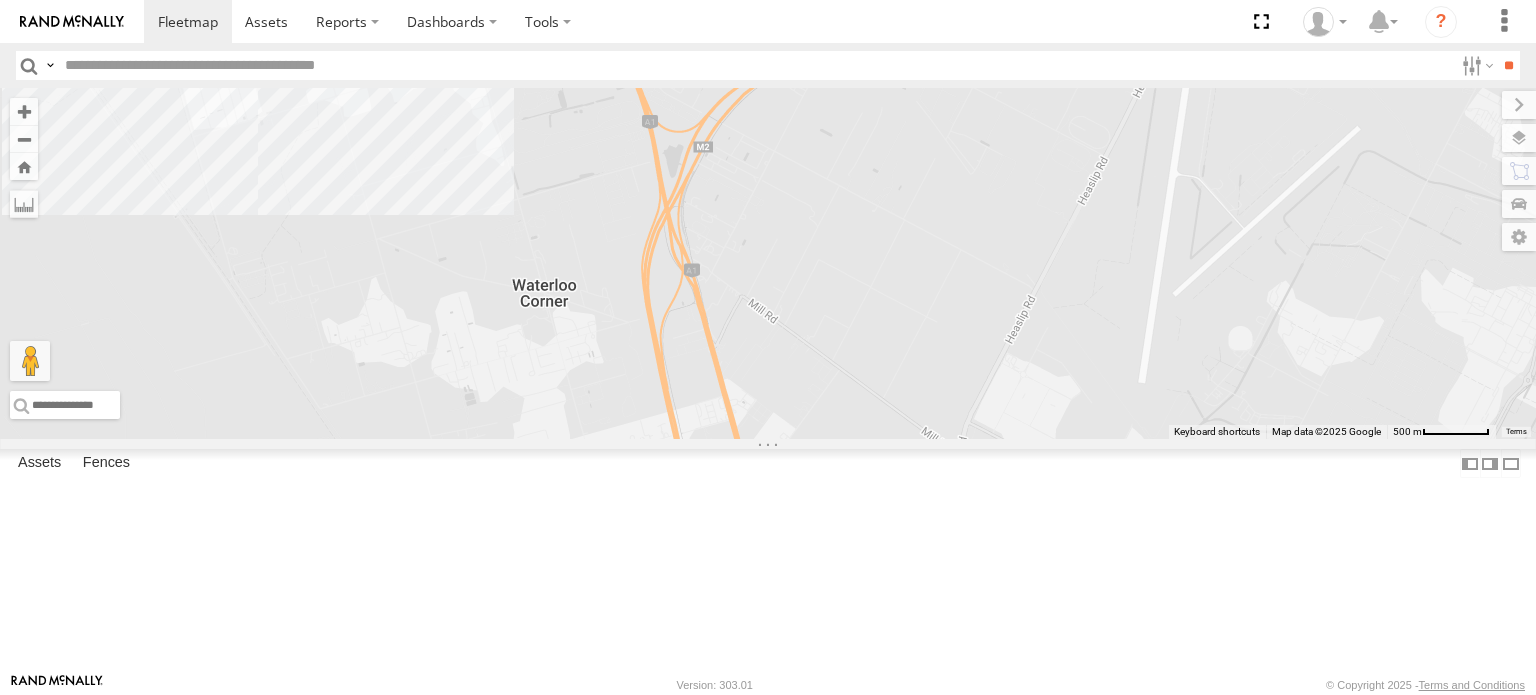 scroll, scrollTop: 444, scrollLeft: 0, axis: vertical 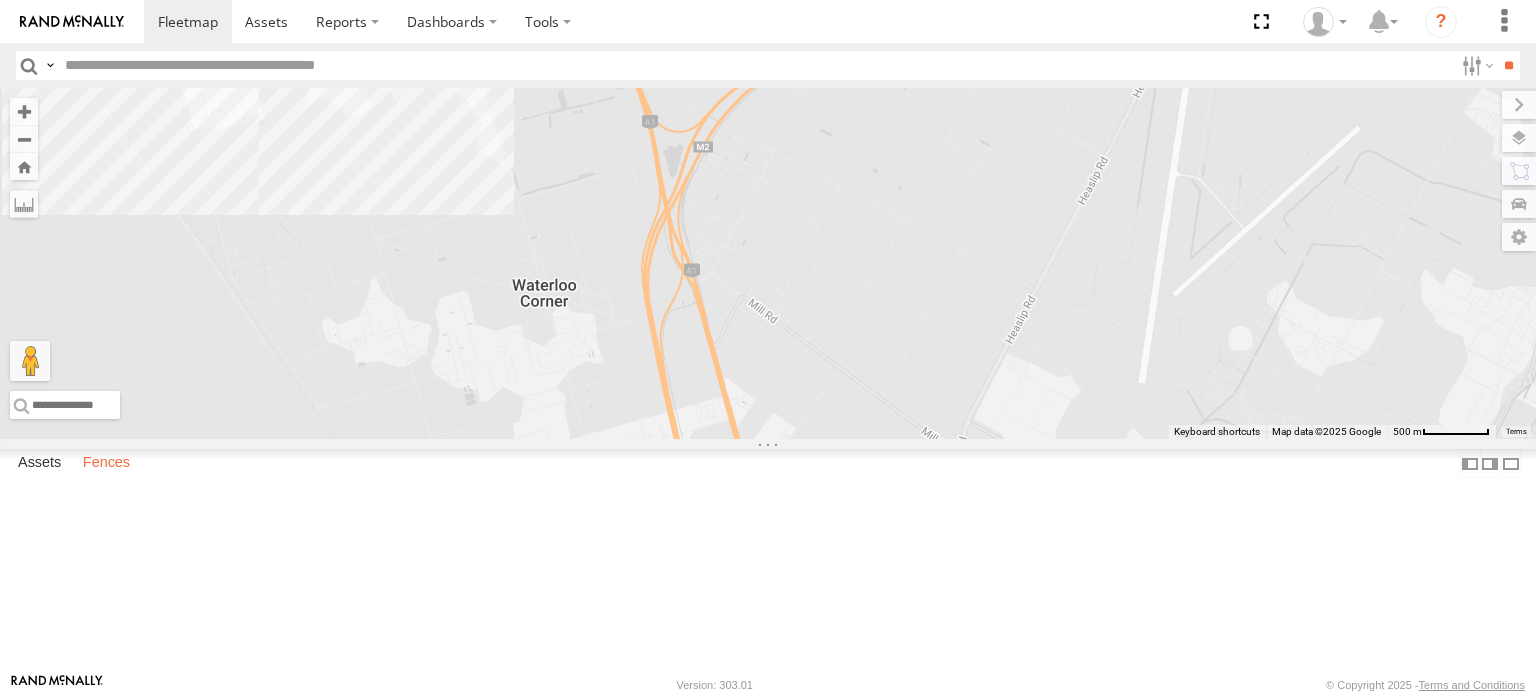 click on "Fences" at bounding box center (106, 464) 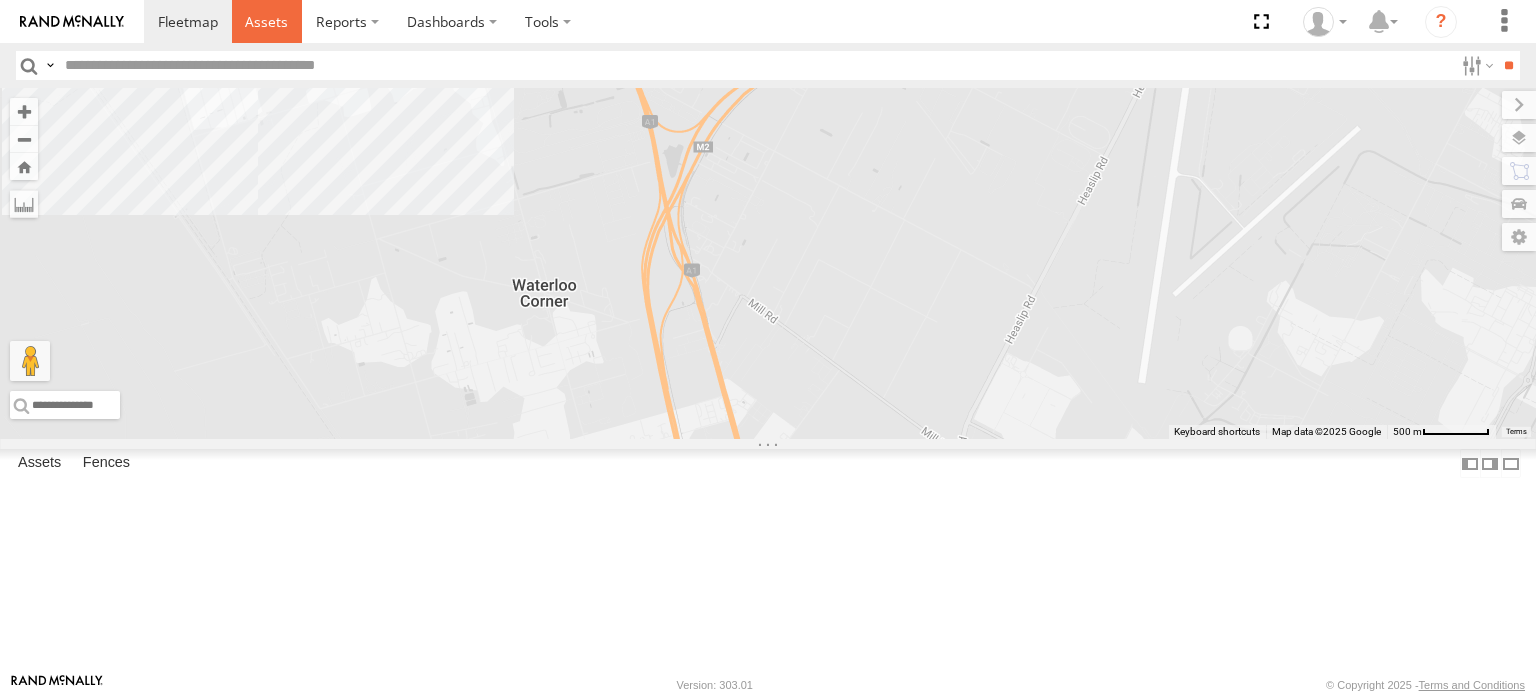 click at bounding box center (266, 21) 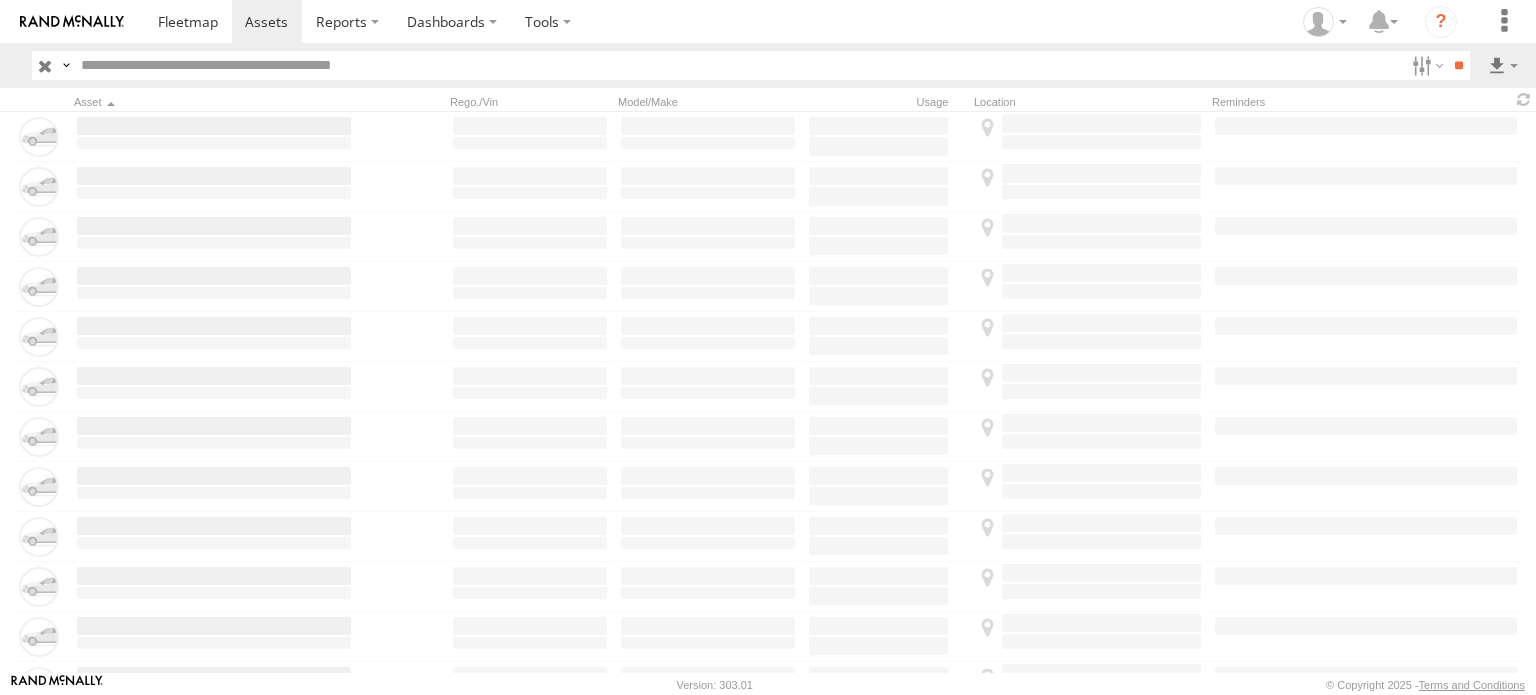 scroll, scrollTop: 0, scrollLeft: 0, axis: both 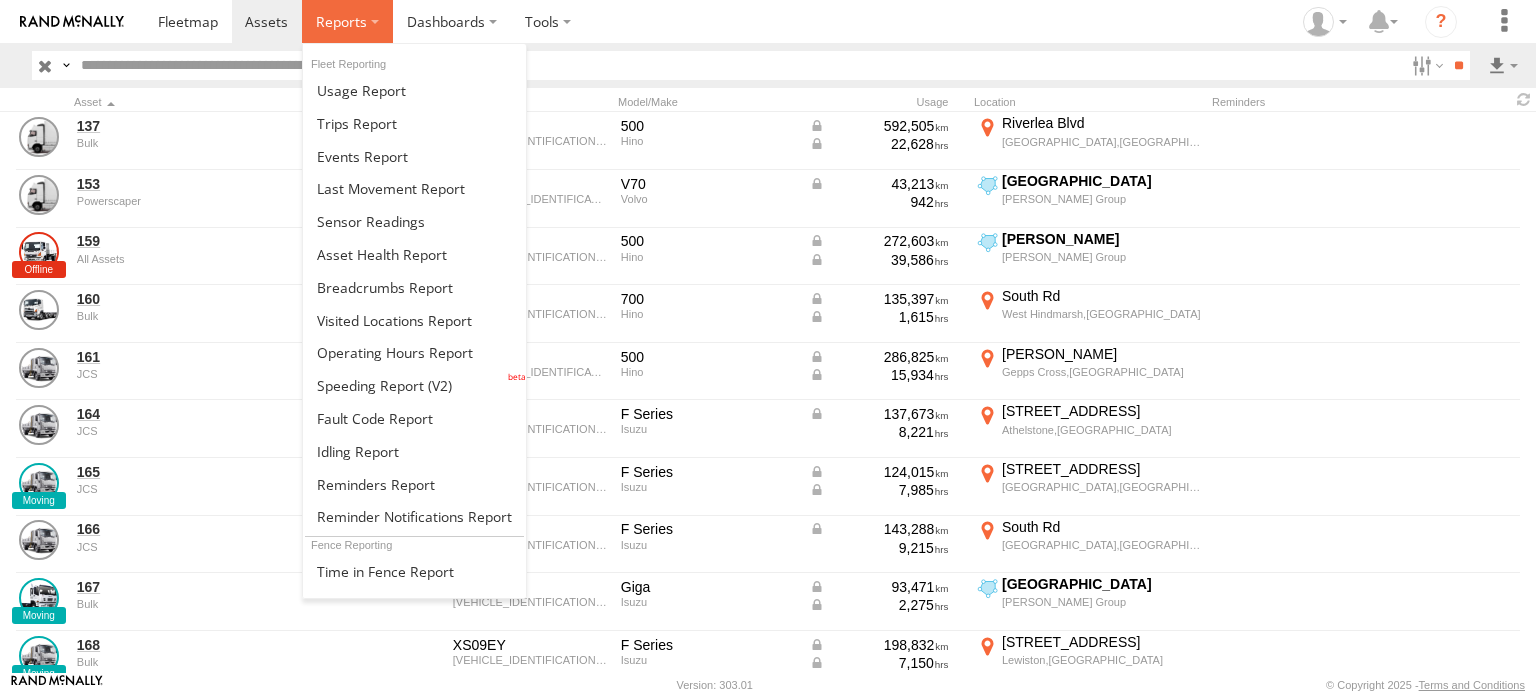 click at bounding box center (347, 21) 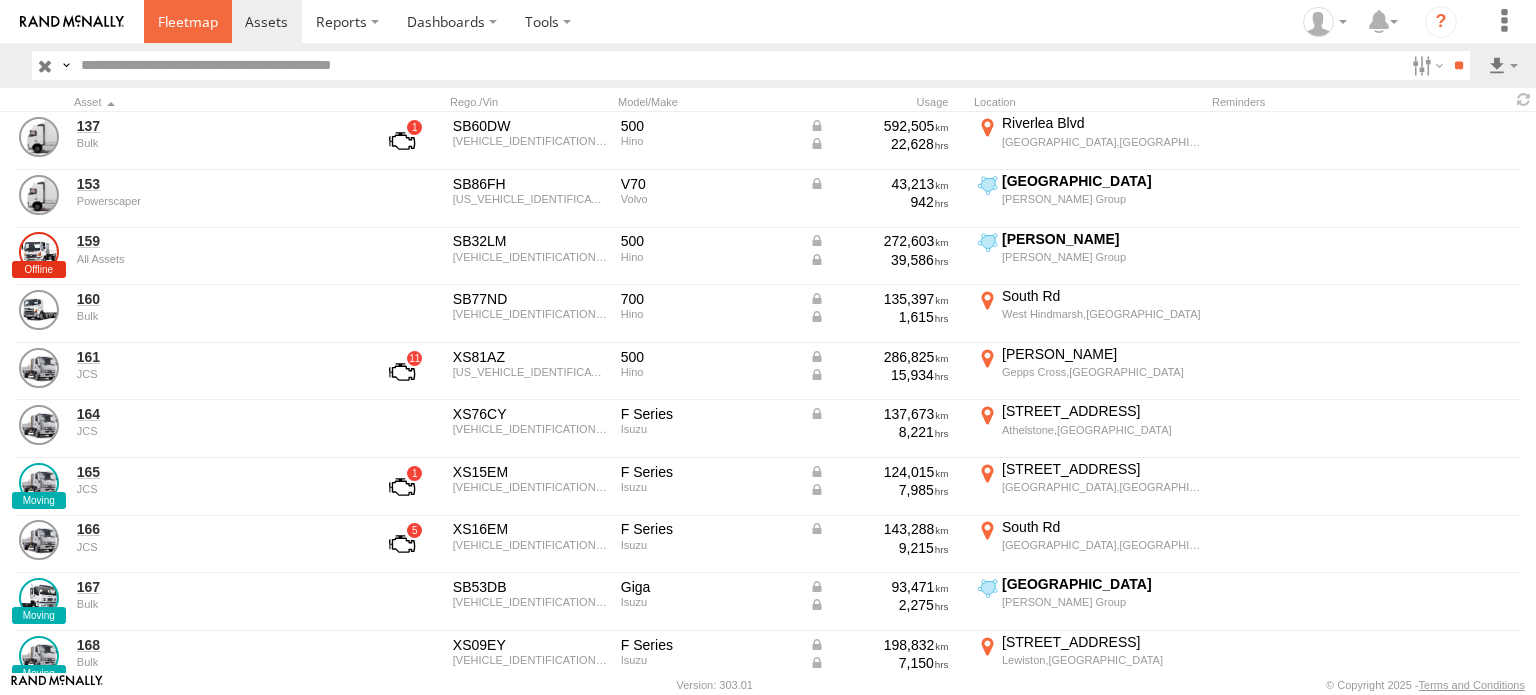 click at bounding box center [188, 21] 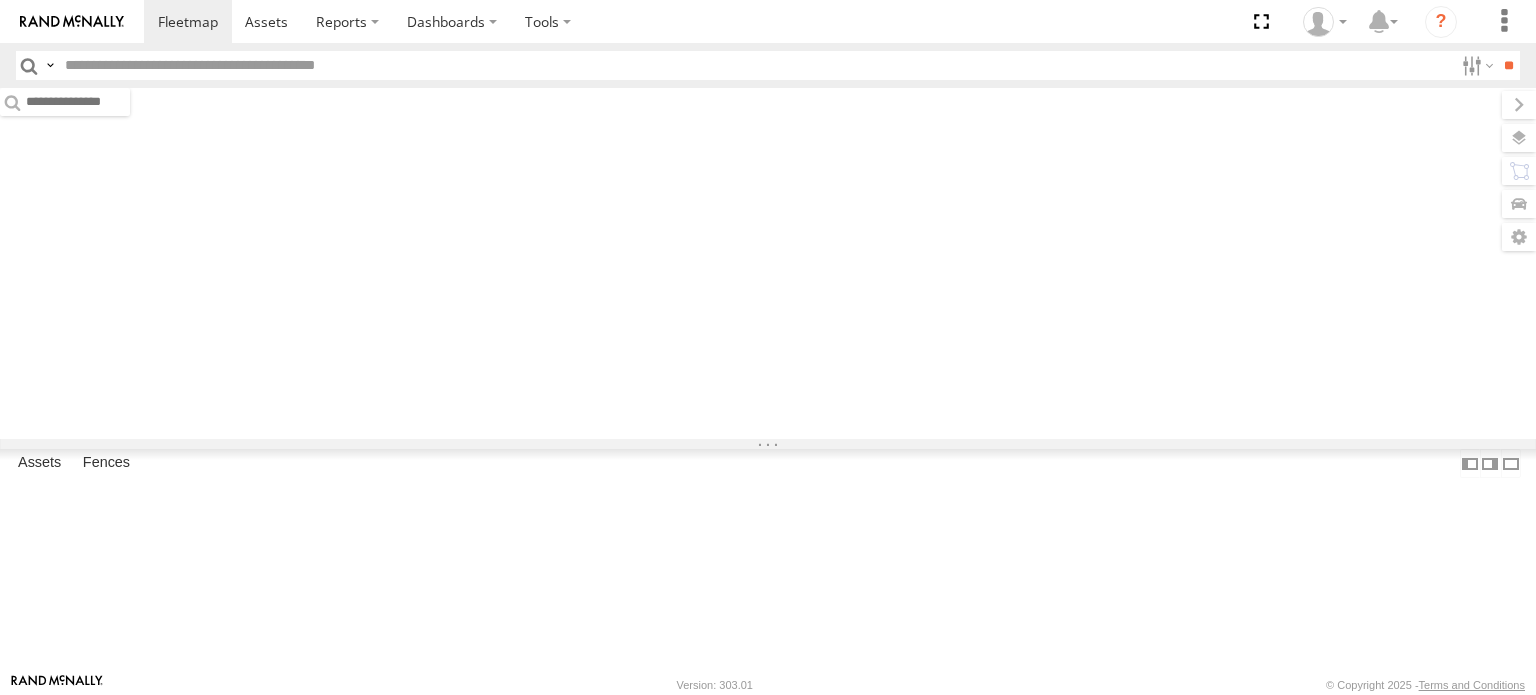 scroll, scrollTop: 0, scrollLeft: 0, axis: both 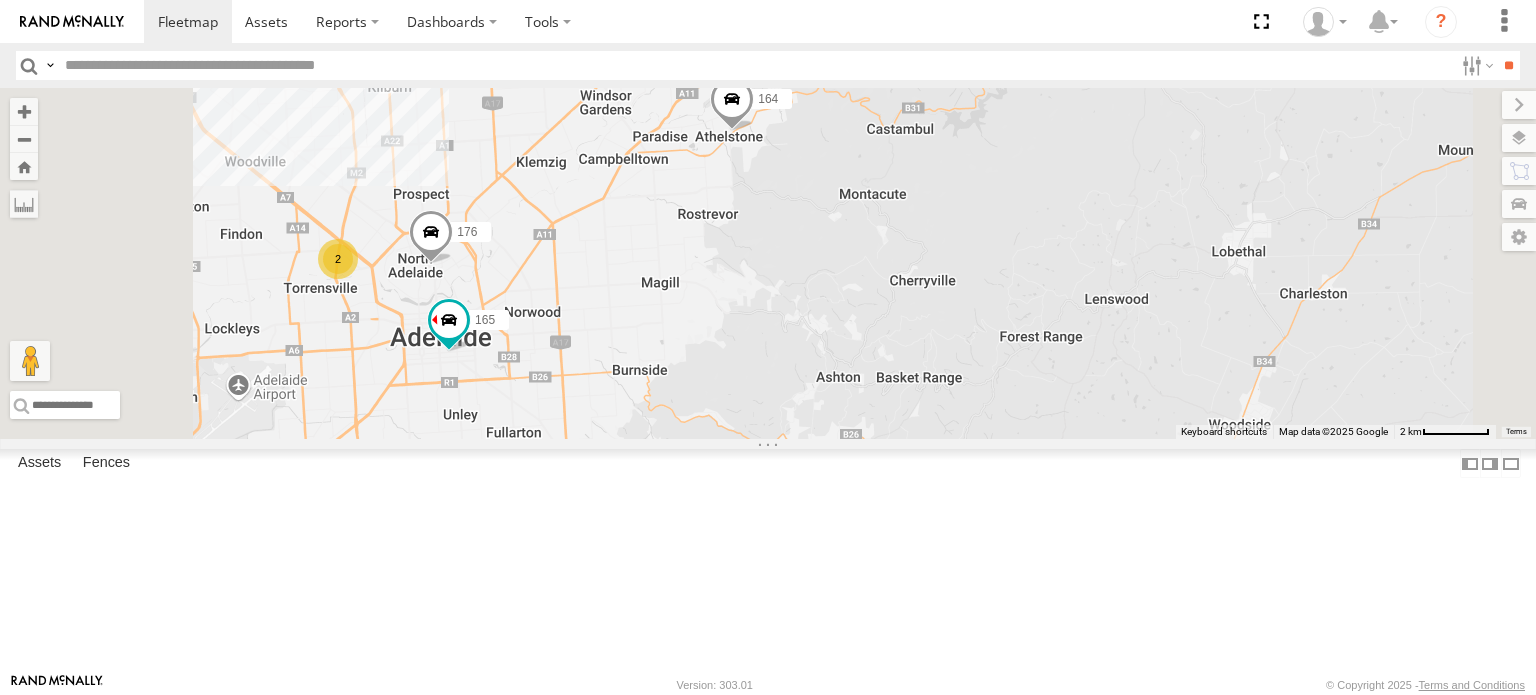 drag, startPoint x: 980, startPoint y: 335, endPoint x: 997, endPoint y: 490, distance: 155.92947 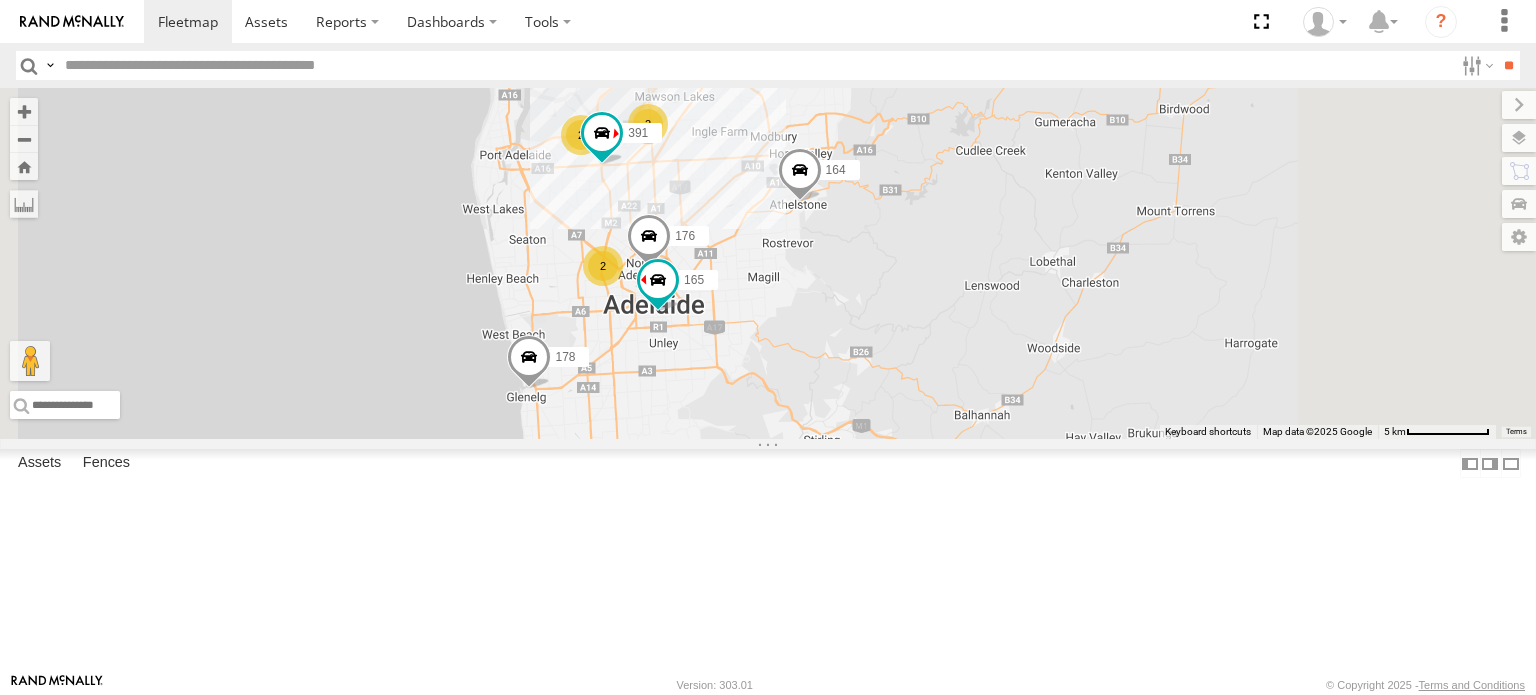 drag, startPoint x: 972, startPoint y: 289, endPoint x: 967, endPoint y: 305, distance: 16.763054 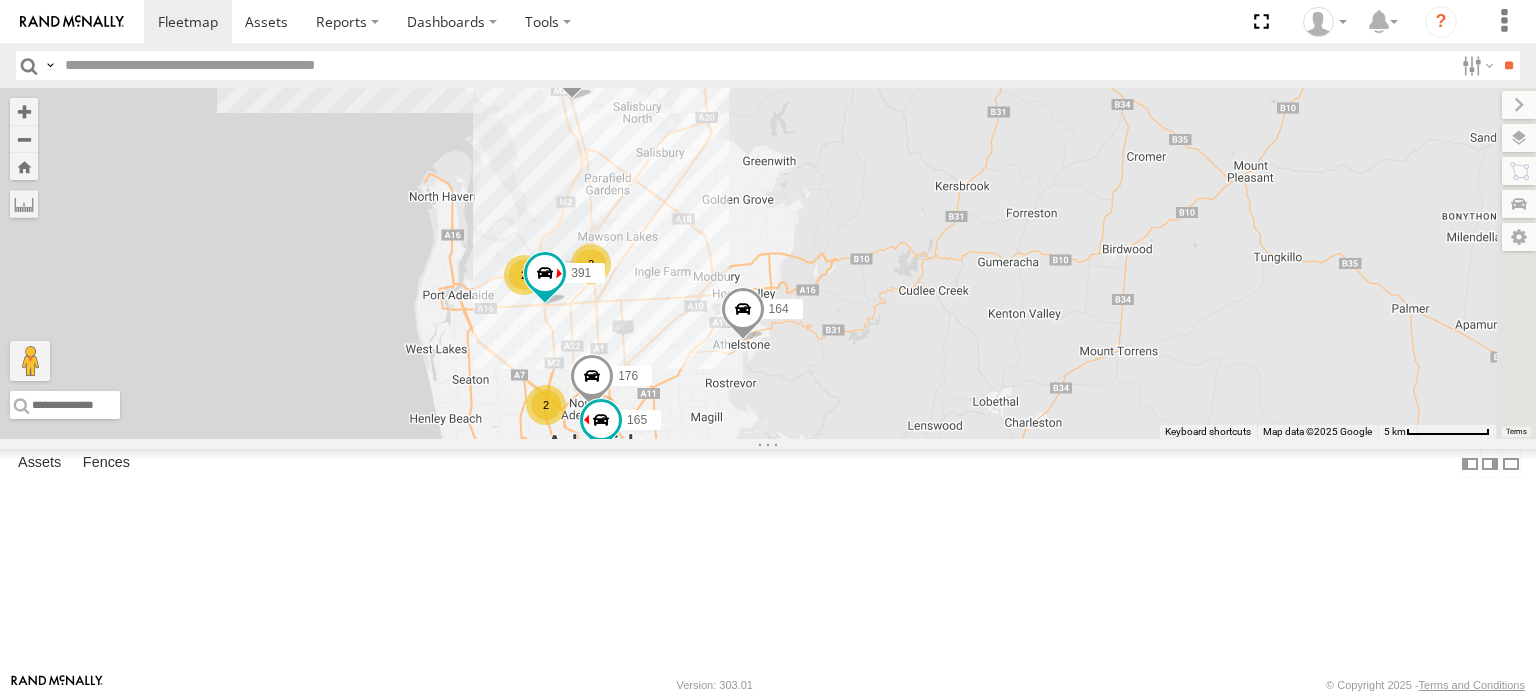 click on "2" at bounding box center [491, 24] 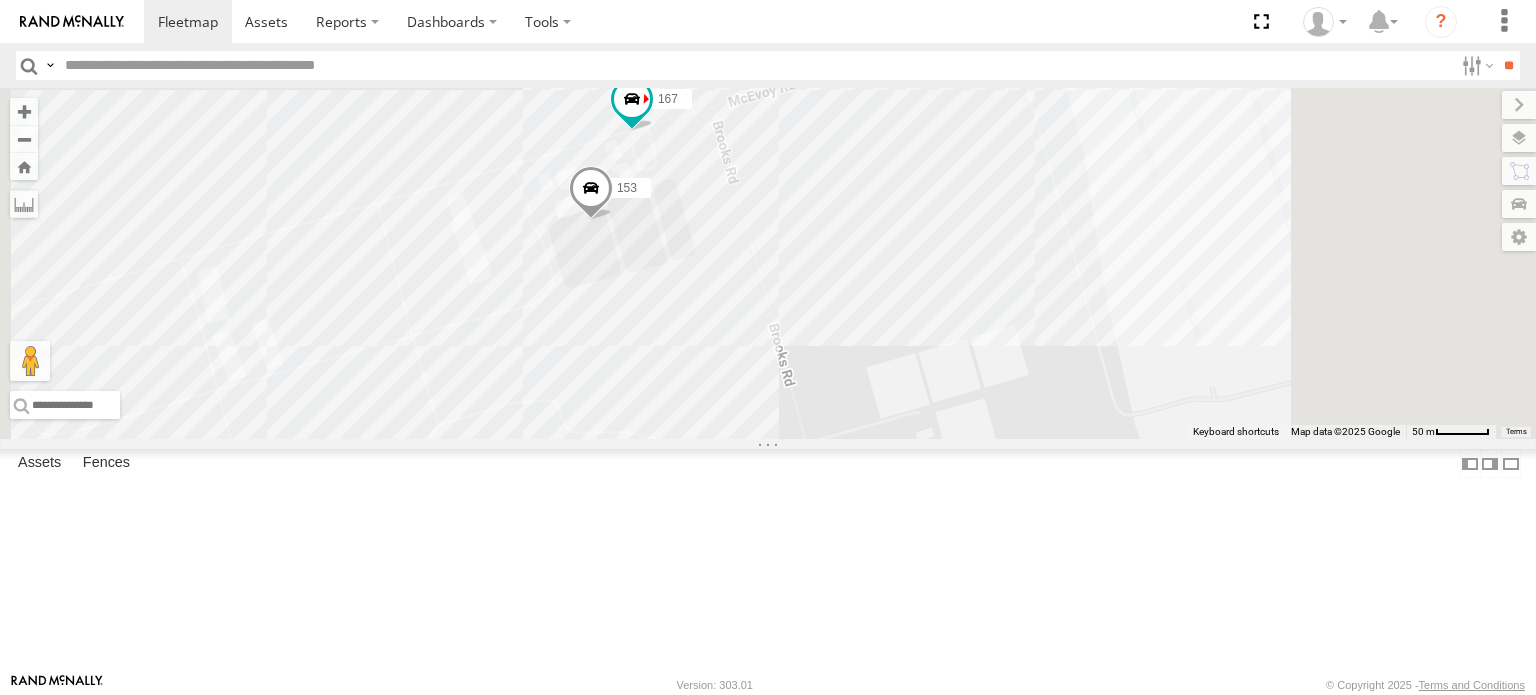 click on "178 177 172 164 137 168 391 176 165 153 167" at bounding box center [768, 263] 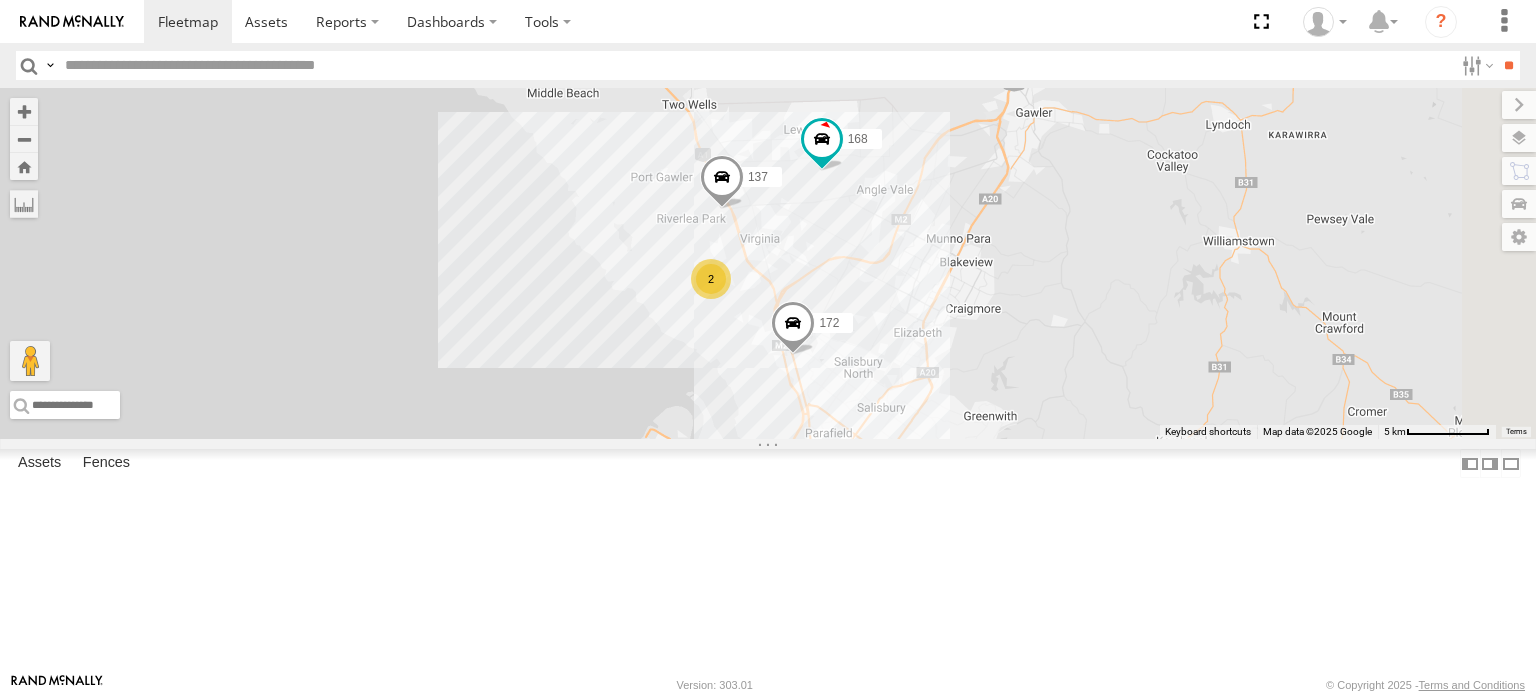 drag, startPoint x: 1286, startPoint y: 329, endPoint x: 1071, endPoint y: 375, distance: 219.86588 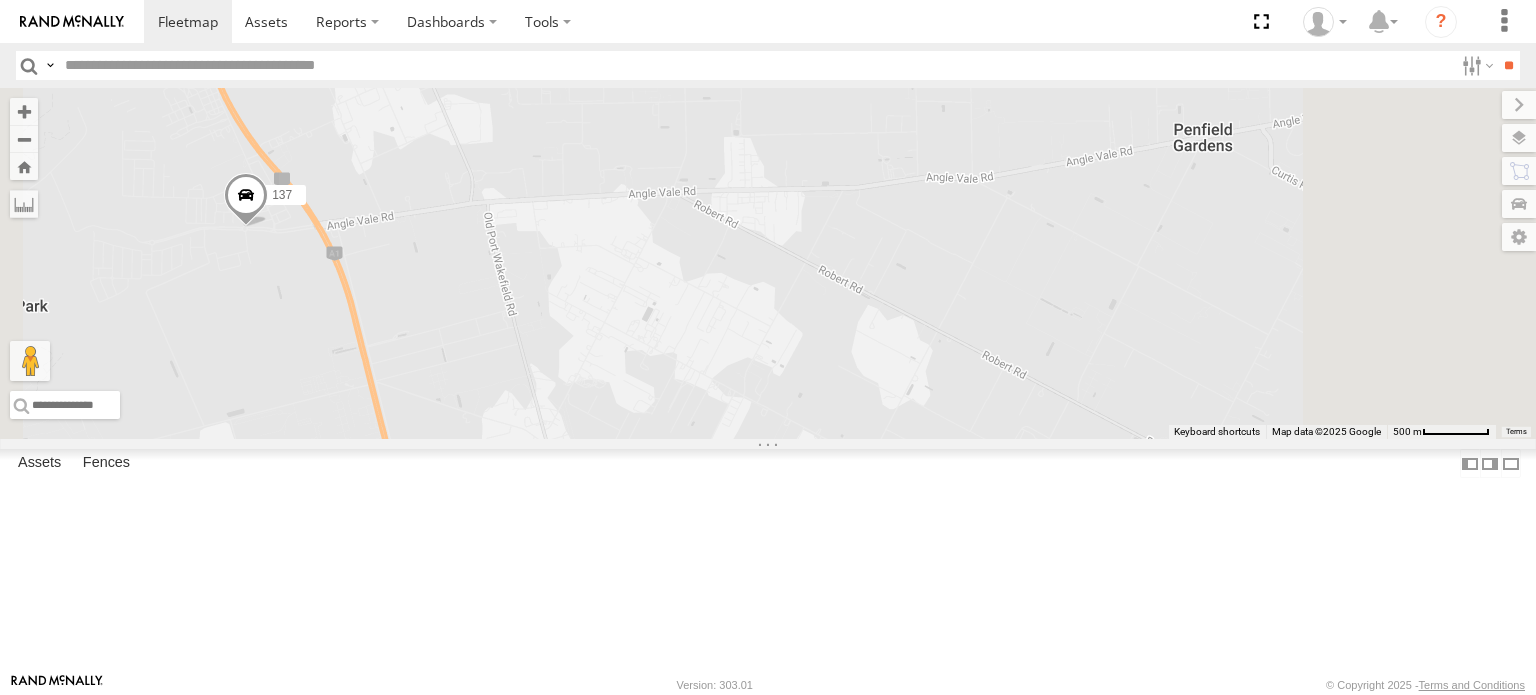 drag, startPoint x: 750, startPoint y: 350, endPoint x: 1415, endPoint y: 389, distance: 666.14264 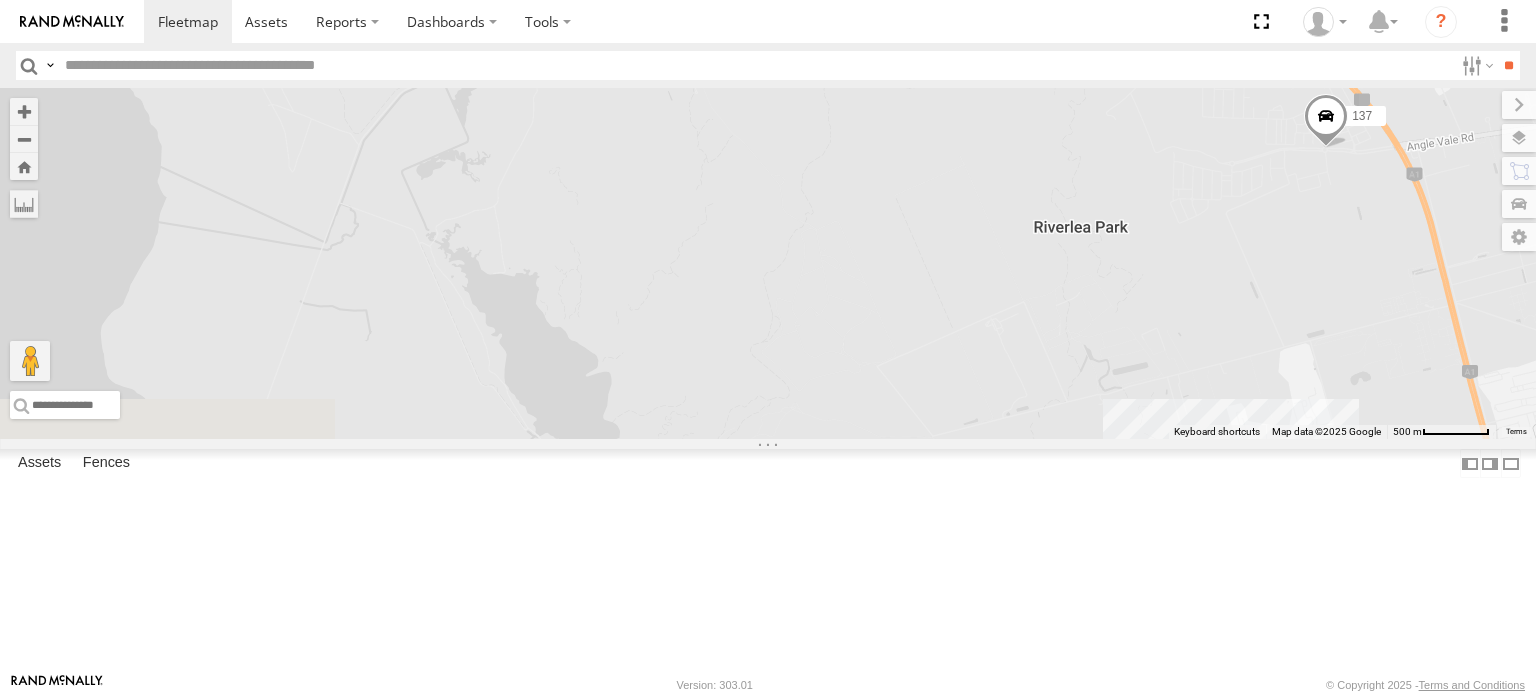 drag, startPoint x: 1380, startPoint y: 387, endPoint x: 628, endPoint y: 196, distance: 775.87695 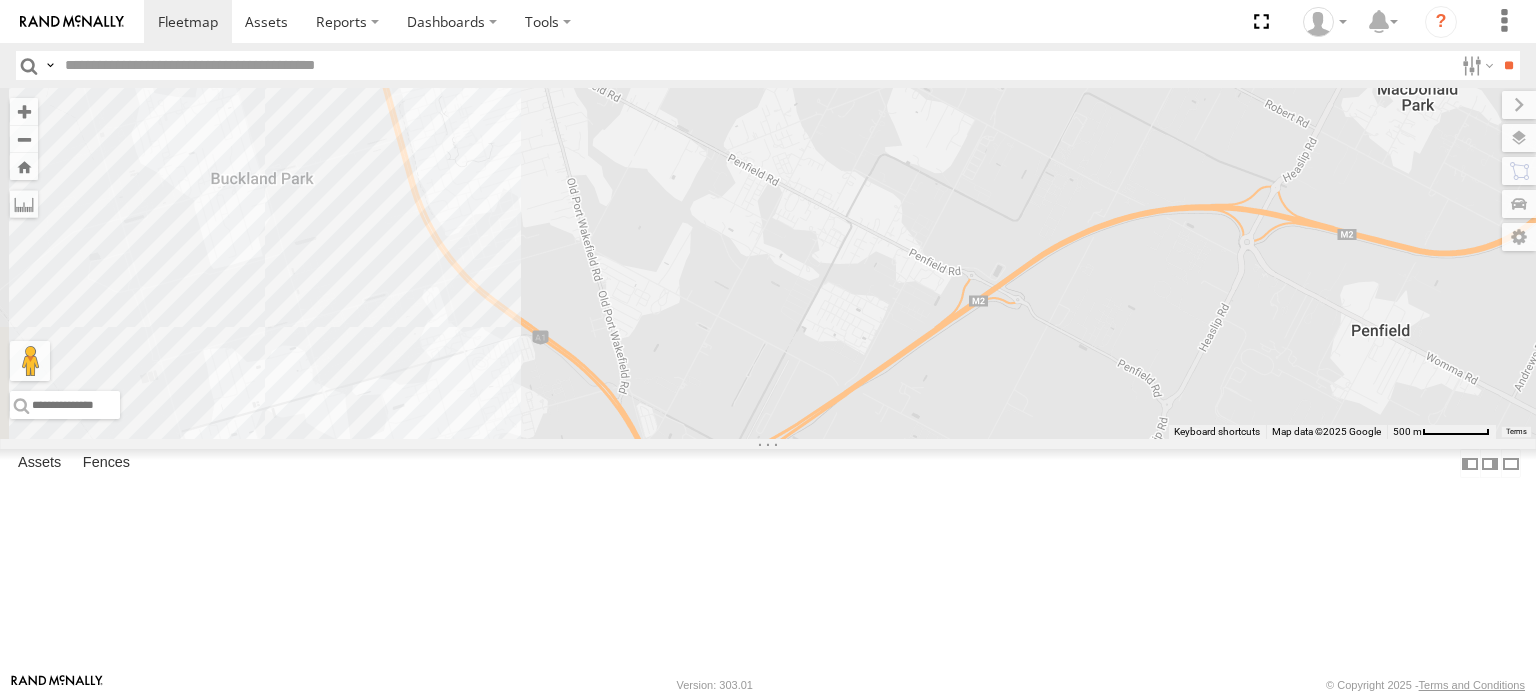 drag, startPoint x: 1004, startPoint y: 275, endPoint x: 1096, endPoint y: 529, distance: 270.1481 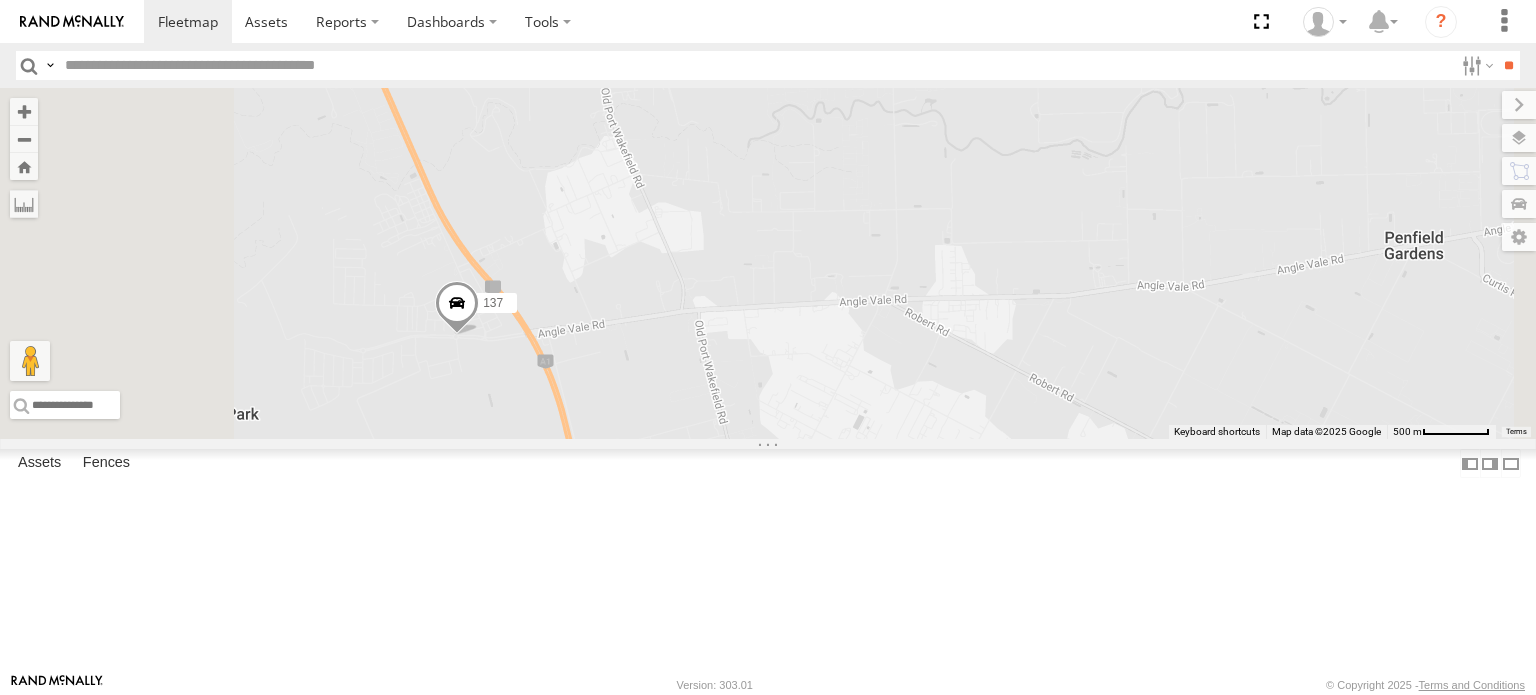 drag, startPoint x: 794, startPoint y: 384, endPoint x: 1002, endPoint y: 218, distance: 266.12027 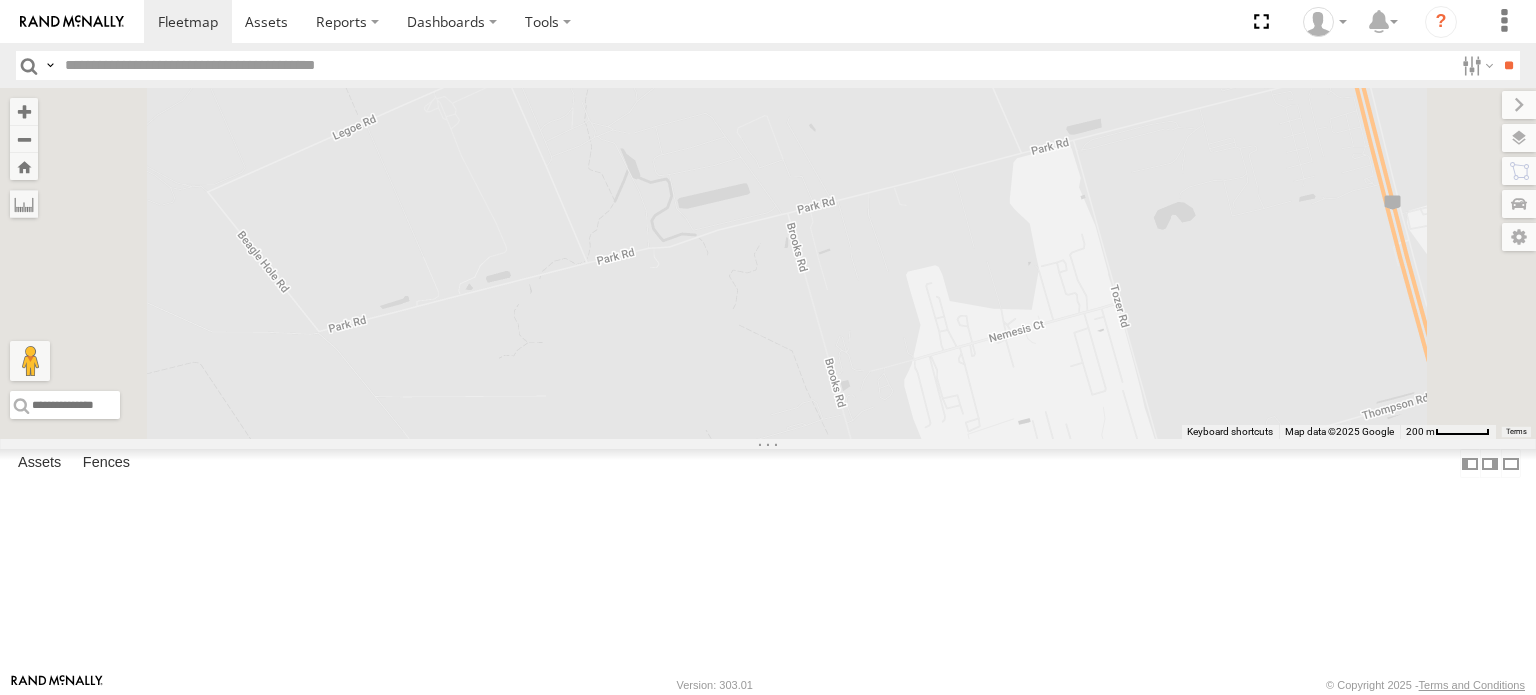 drag, startPoint x: 1043, startPoint y: 361, endPoint x: 836, endPoint y: 457, distance: 228.17757 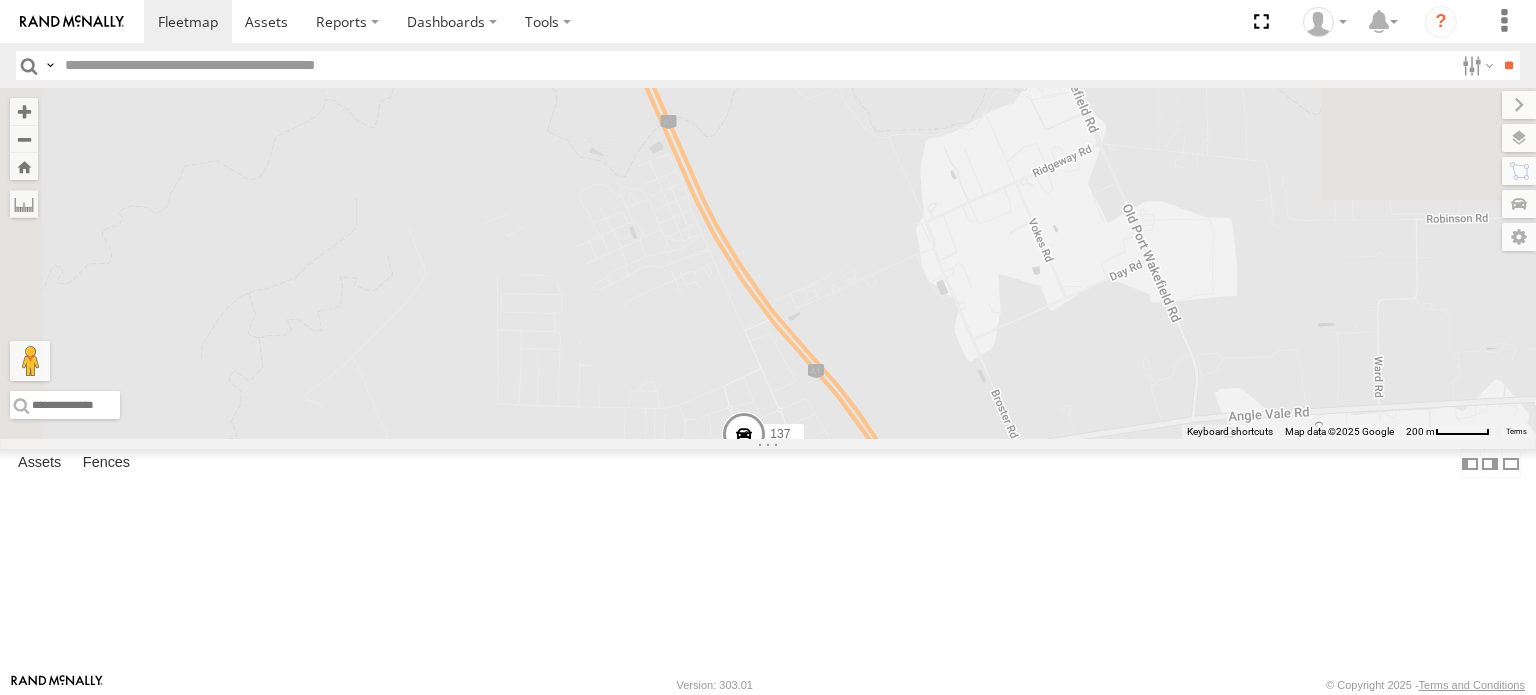 drag, startPoint x: 1008, startPoint y: 517, endPoint x: 930, endPoint y: 362, distance: 173.51945 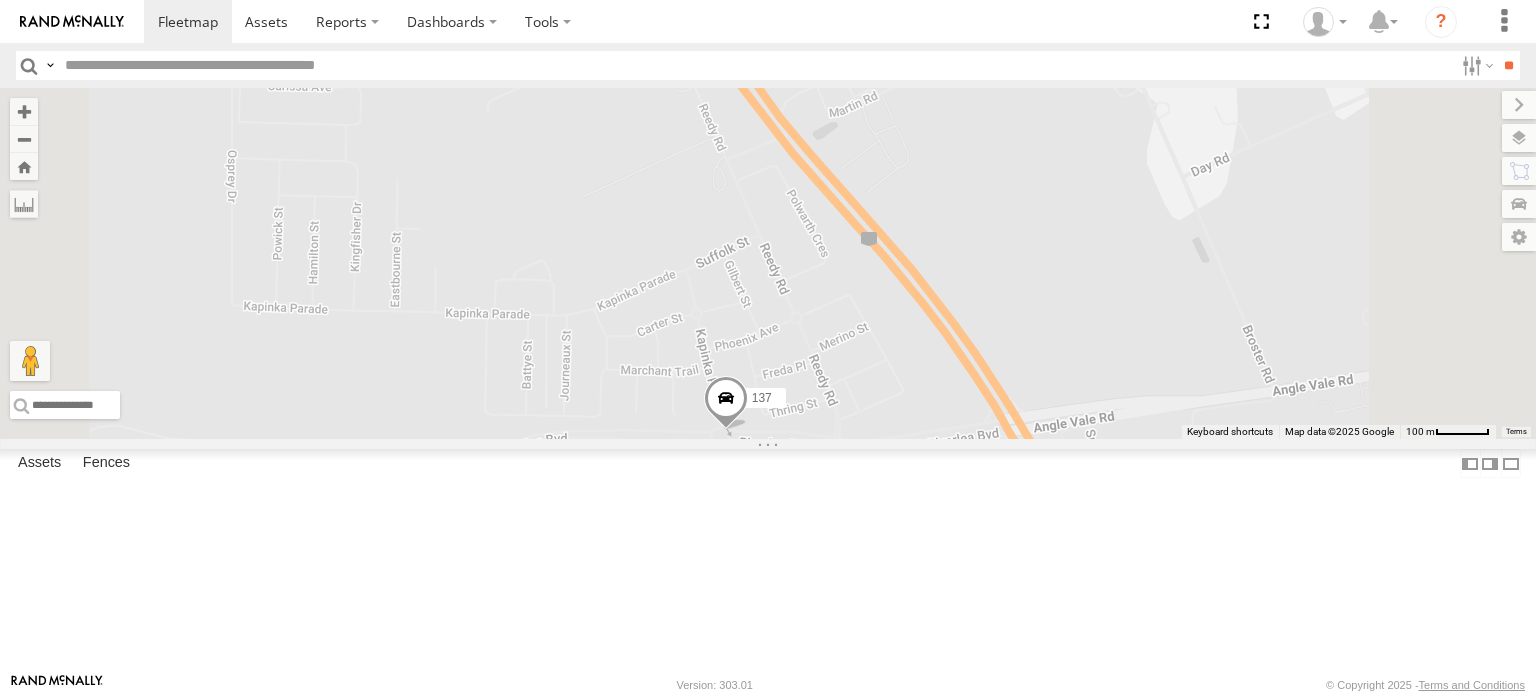 click at bounding box center [726, 402] 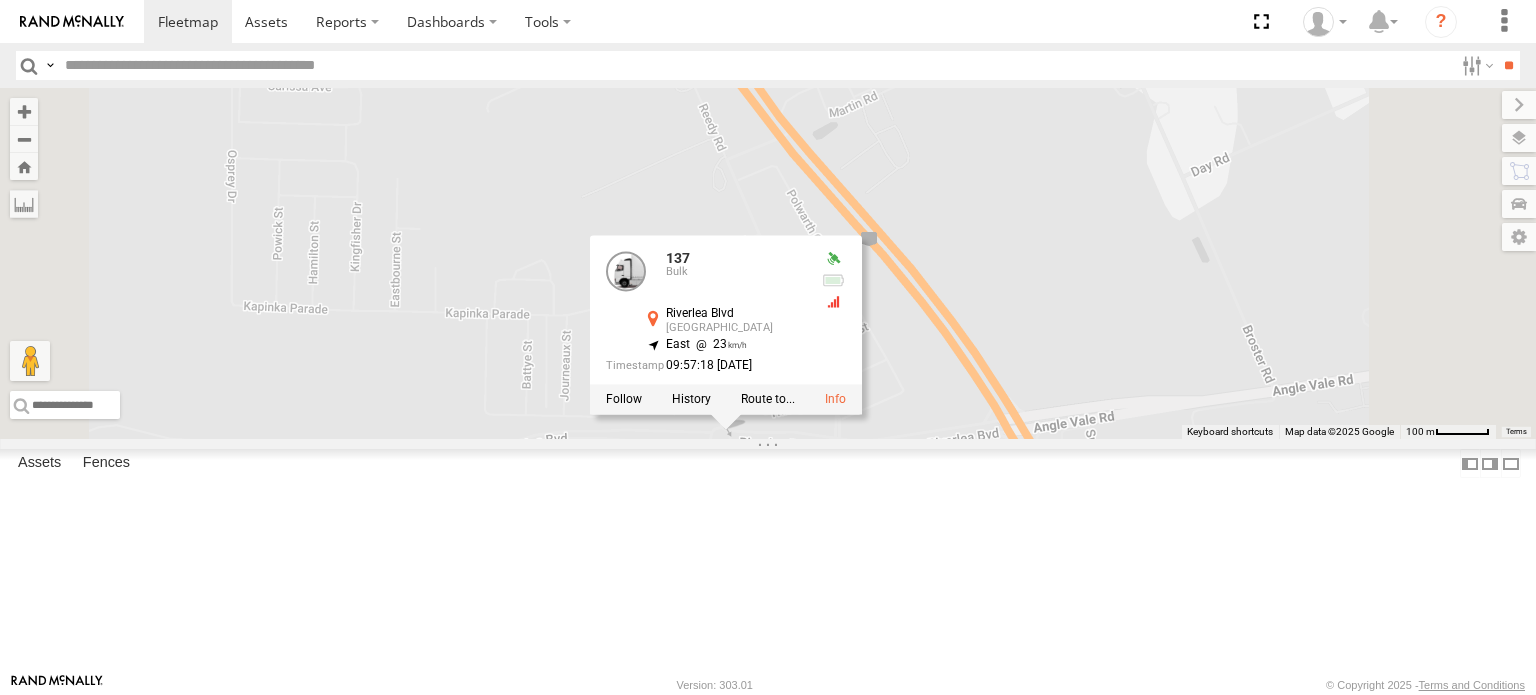 click on "178 177 172 164 137 168 391 176 165 137 Bulk Riverlea Blvd Riverlea Park -34.65163 ,  138.53478 East 23 09:57:18 14/07/2025" at bounding box center [768, 263] 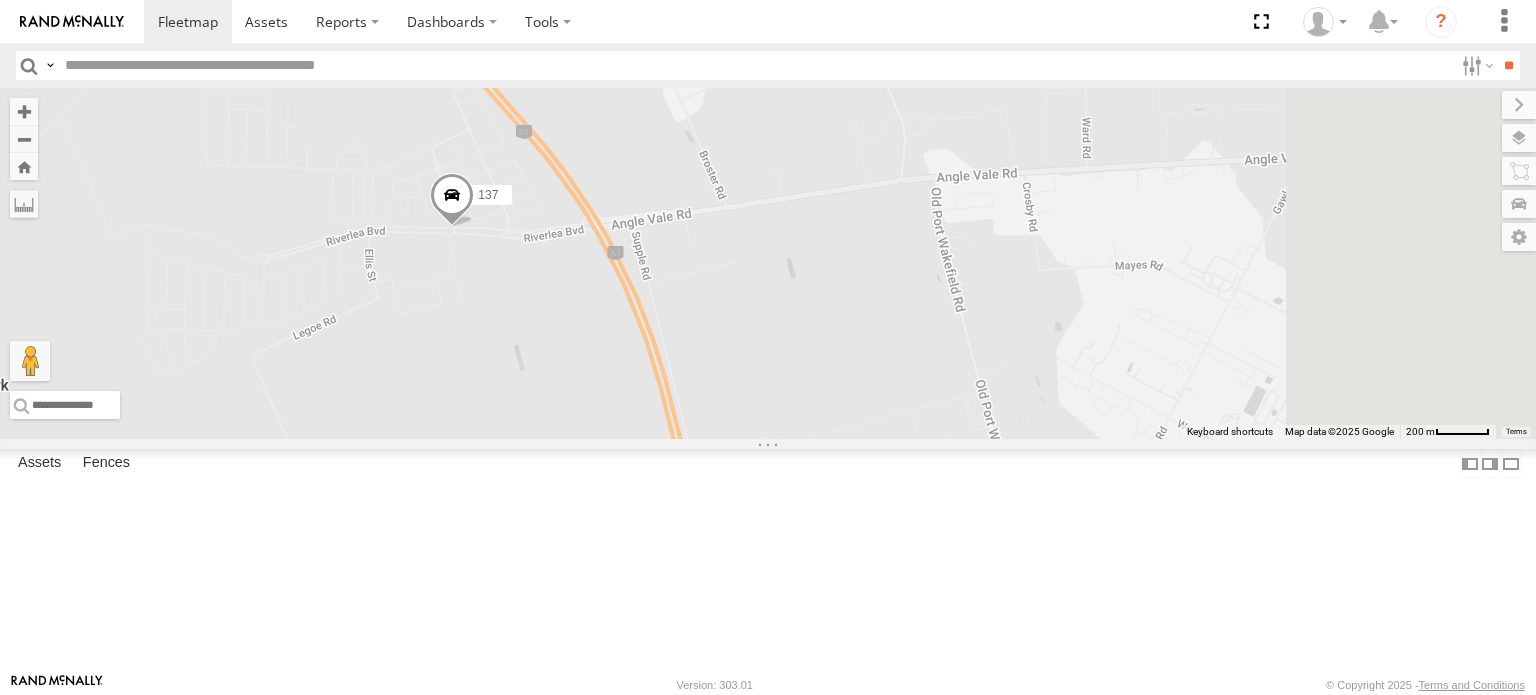 drag, startPoint x: 1355, startPoint y: 417, endPoint x: 929, endPoint y: 418, distance: 426.00116 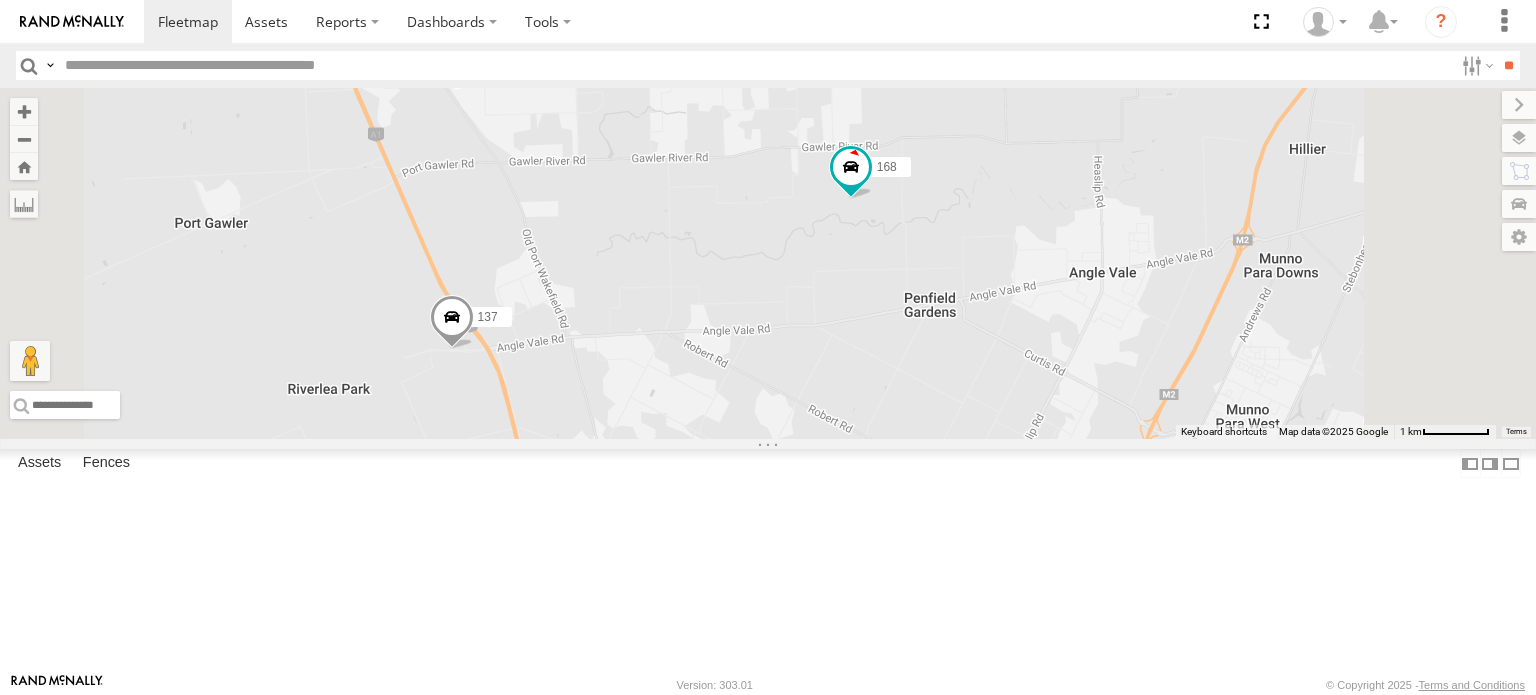 drag, startPoint x: 1198, startPoint y: 350, endPoint x: 1093, endPoint y: 473, distance: 161.72198 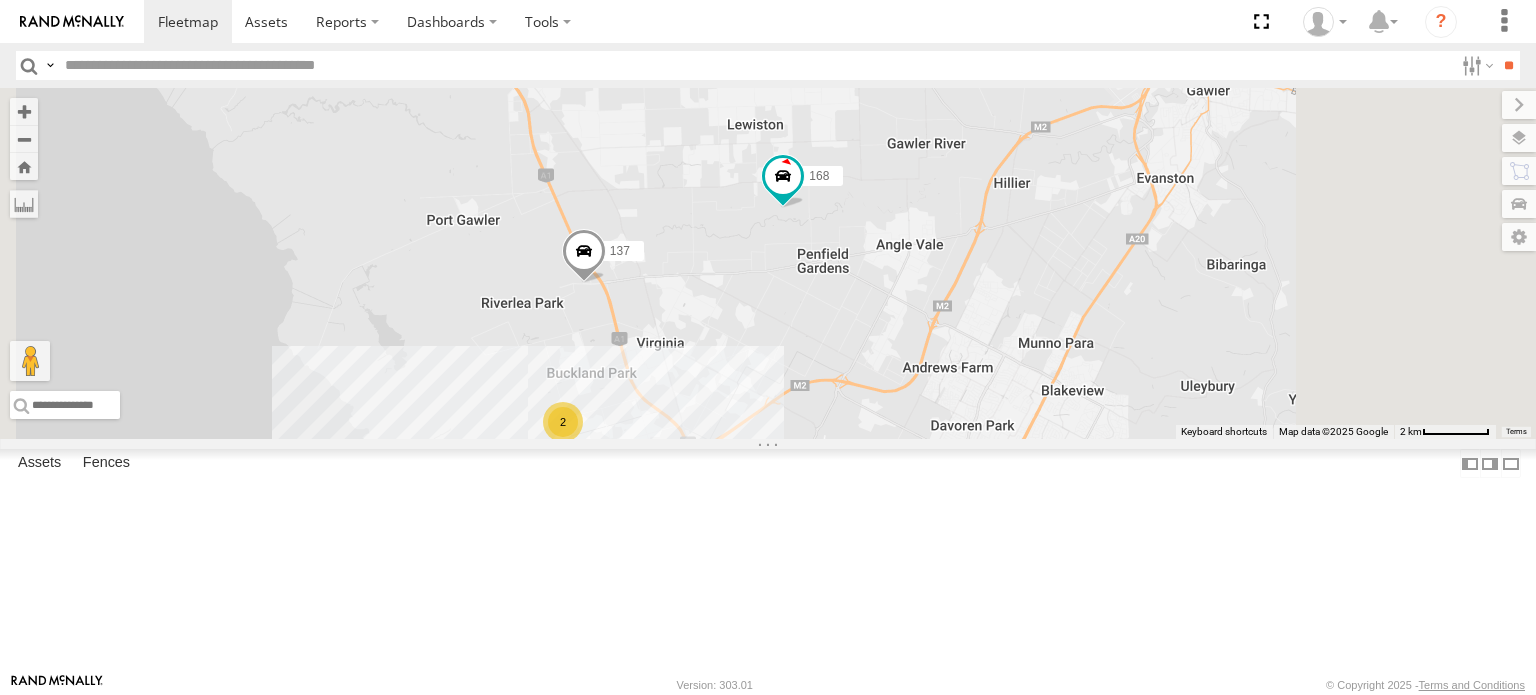 drag, startPoint x: 1094, startPoint y: 508, endPoint x: 1088, endPoint y: 391, distance: 117.15375 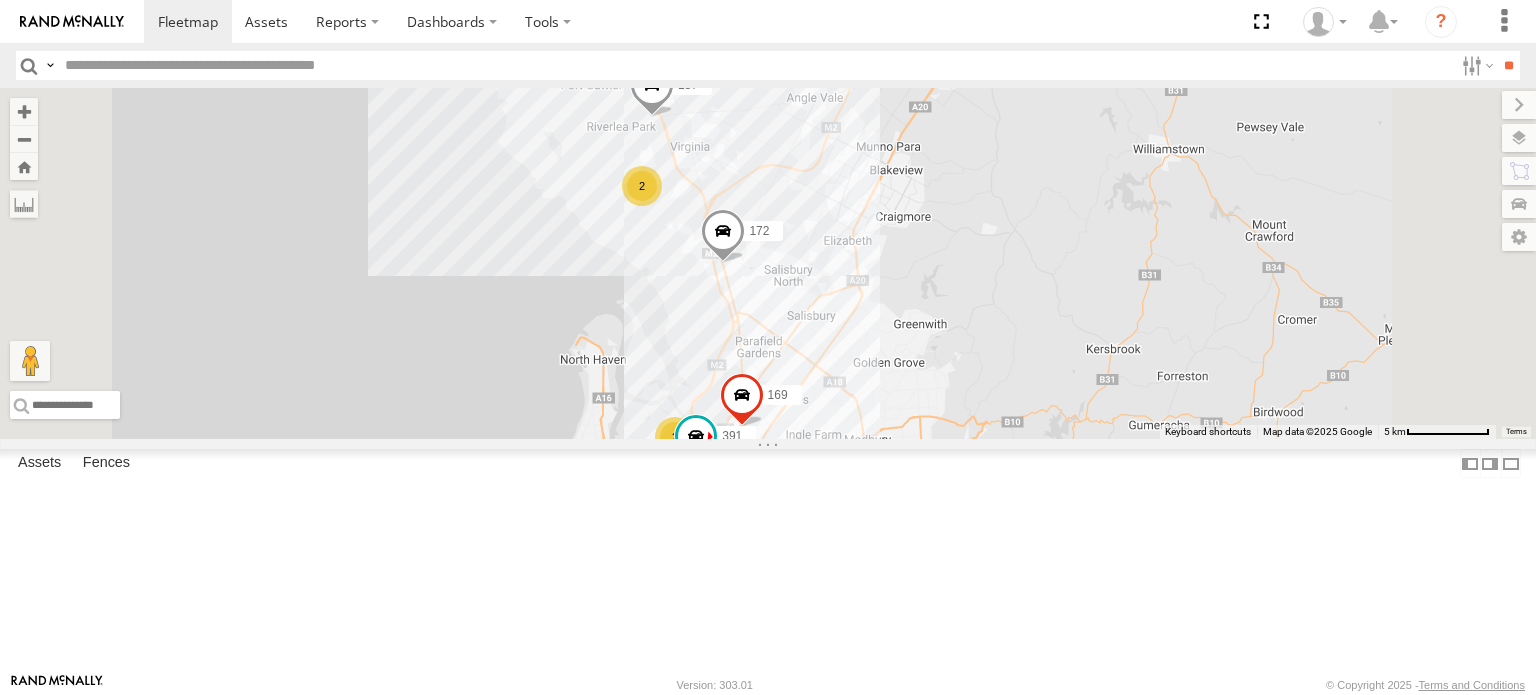 drag, startPoint x: 1127, startPoint y: 483, endPoint x: 1040, endPoint y: 287, distance: 214.44113 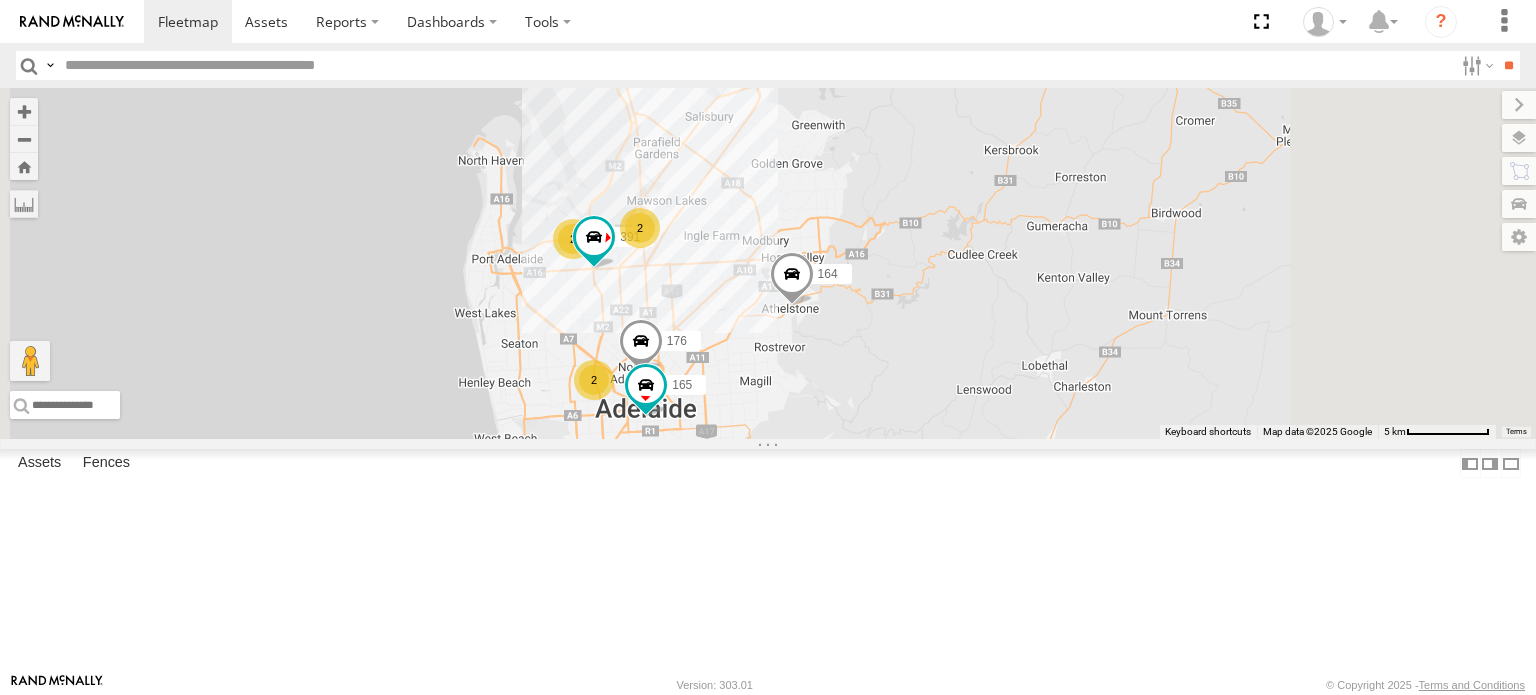 drag, startPoint x: 1040, startPoint y: 263, endPoint x: 1002, endPoint y: 351, distance: 95.85406 